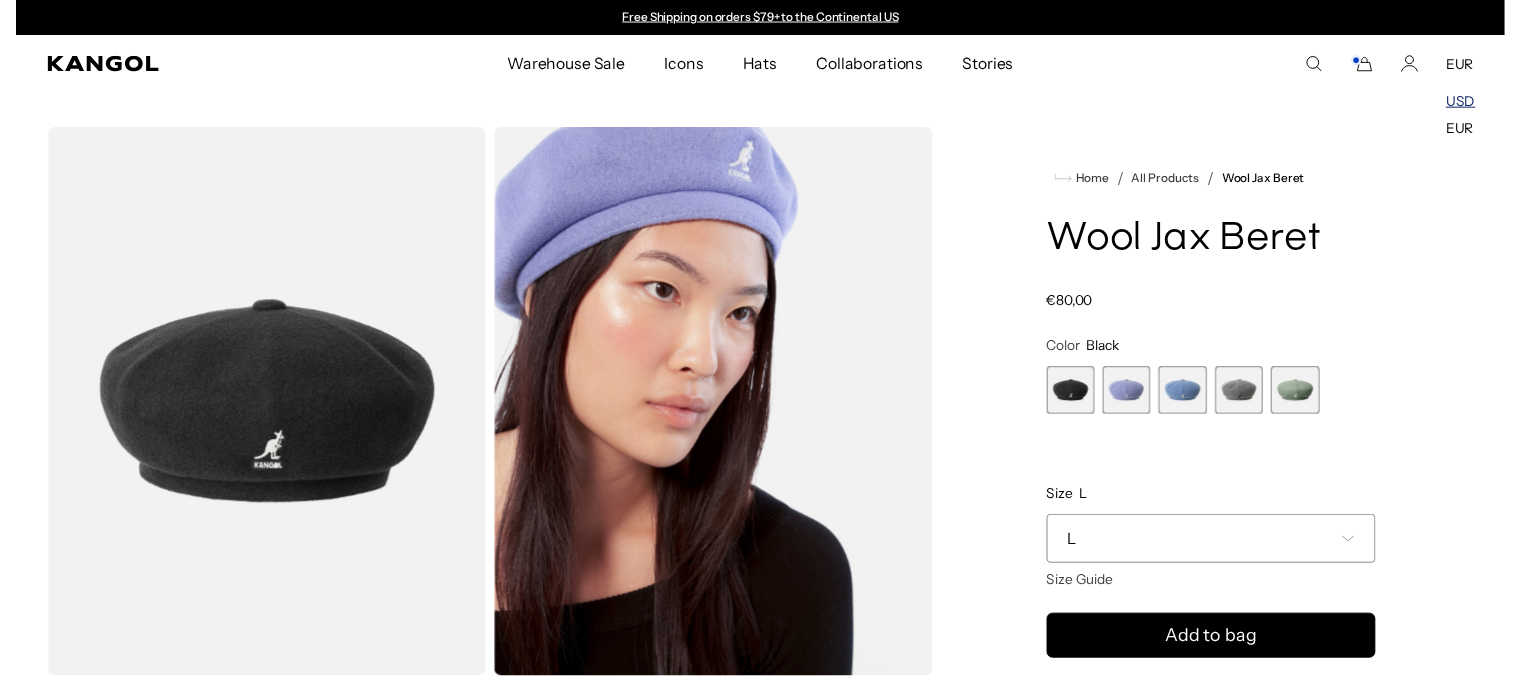 scroll, scrollTop: 0, scrollLeft: 0, axis: both 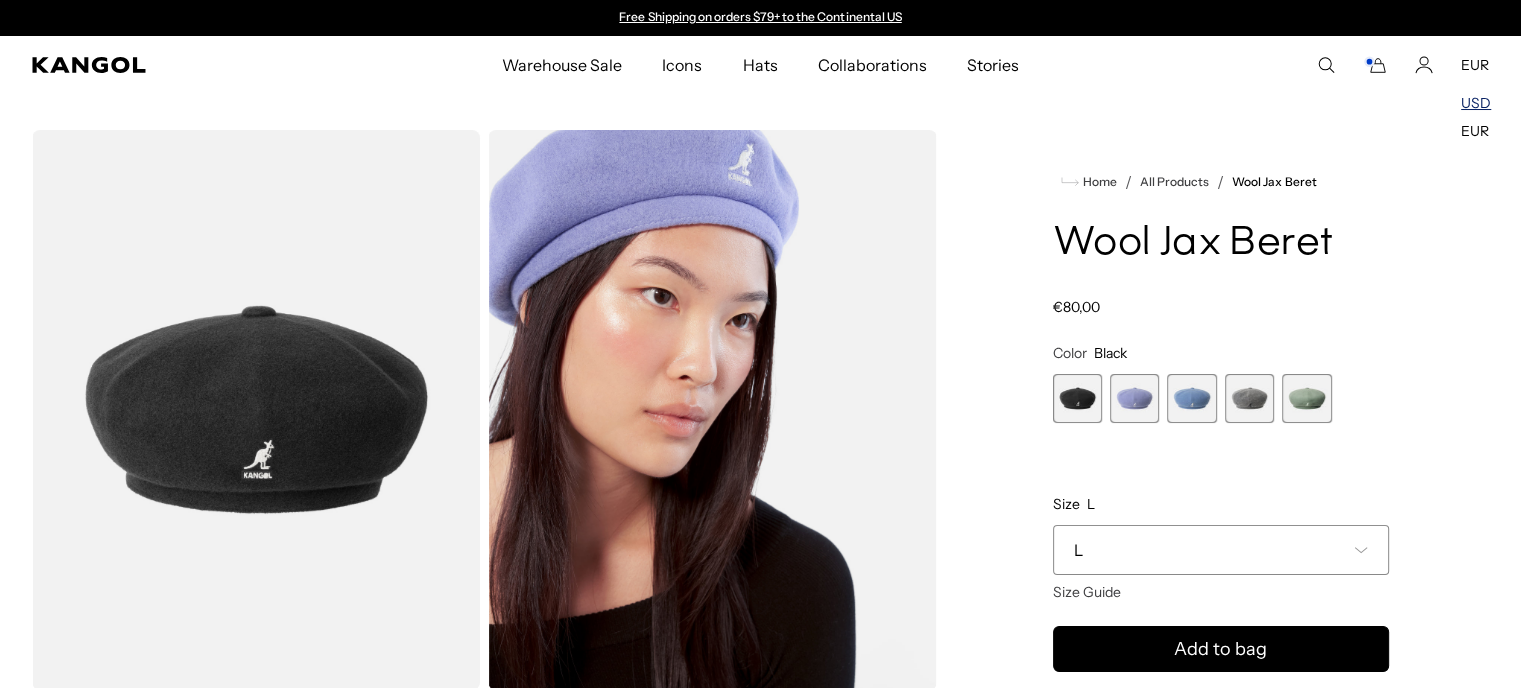 click on "USD" at bounding box center (1476, 103) 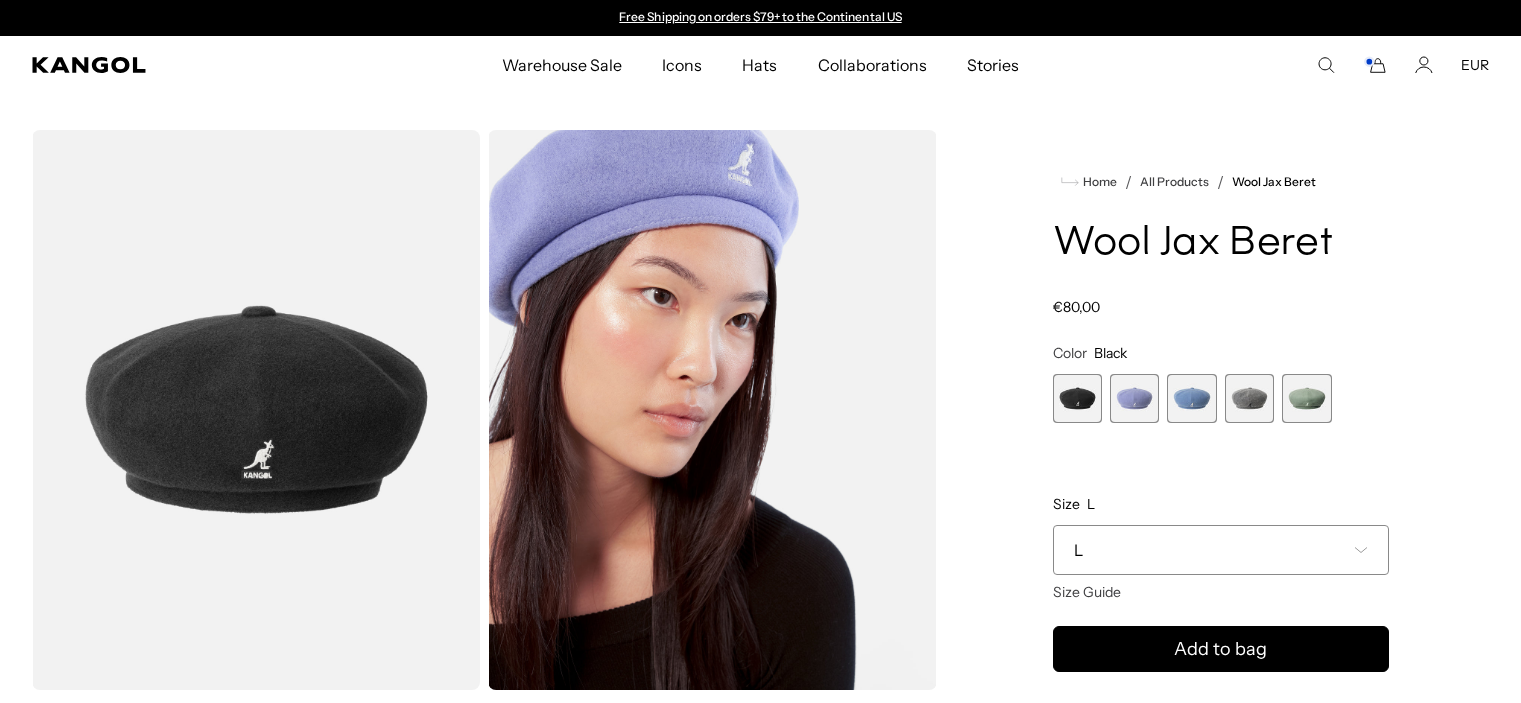 scroll, scrollTop: 0, scrollLeft: 0, axis: both 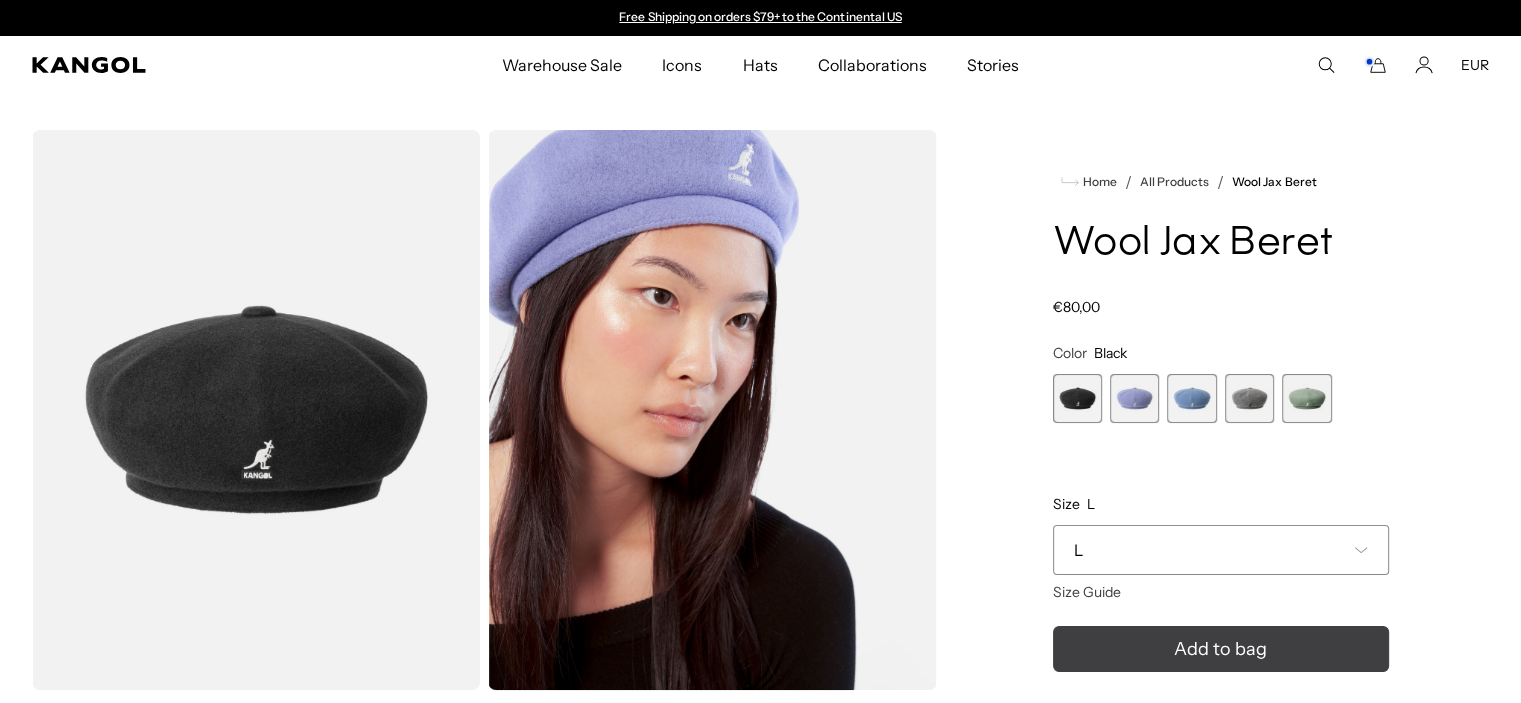 click at bounding box center (1220, 649) 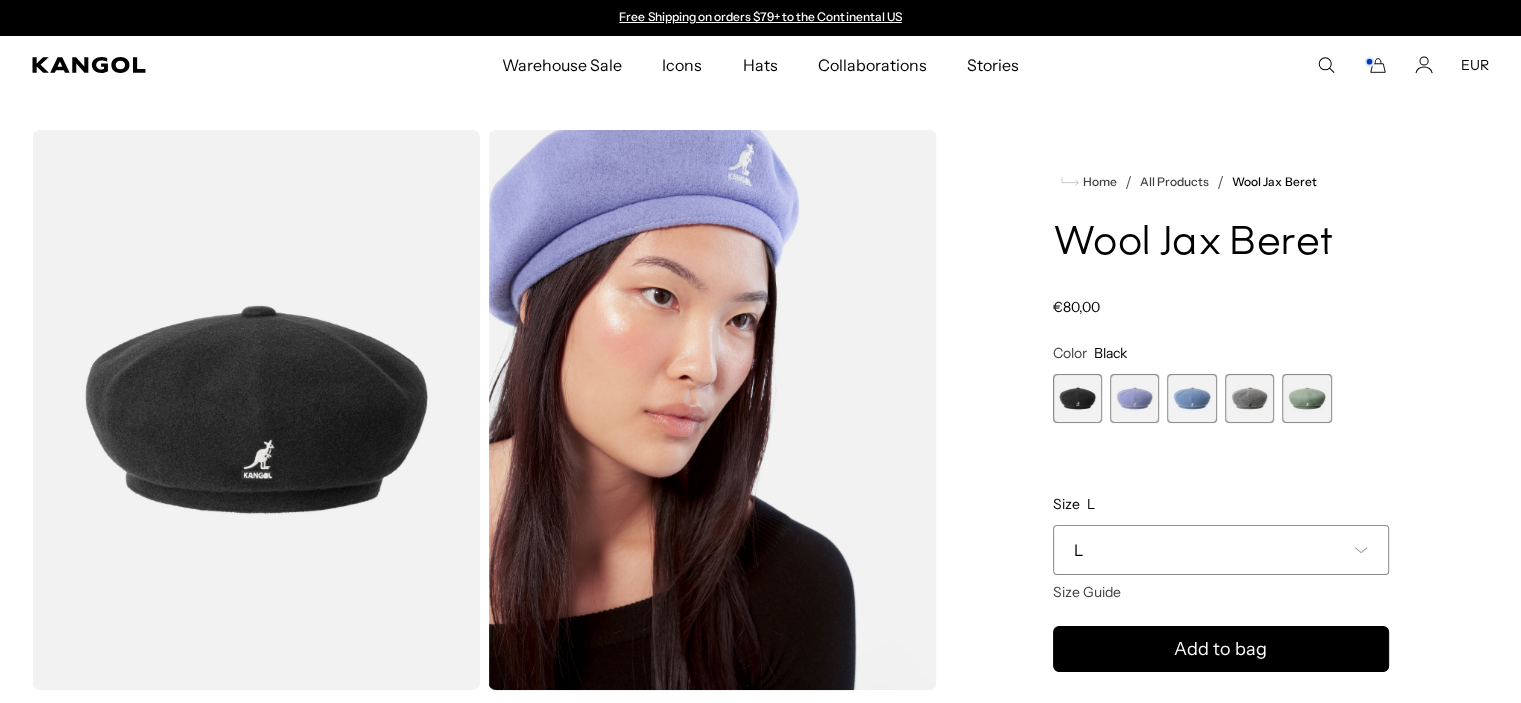 click on "EUR" at bounding box center (1475, 65) 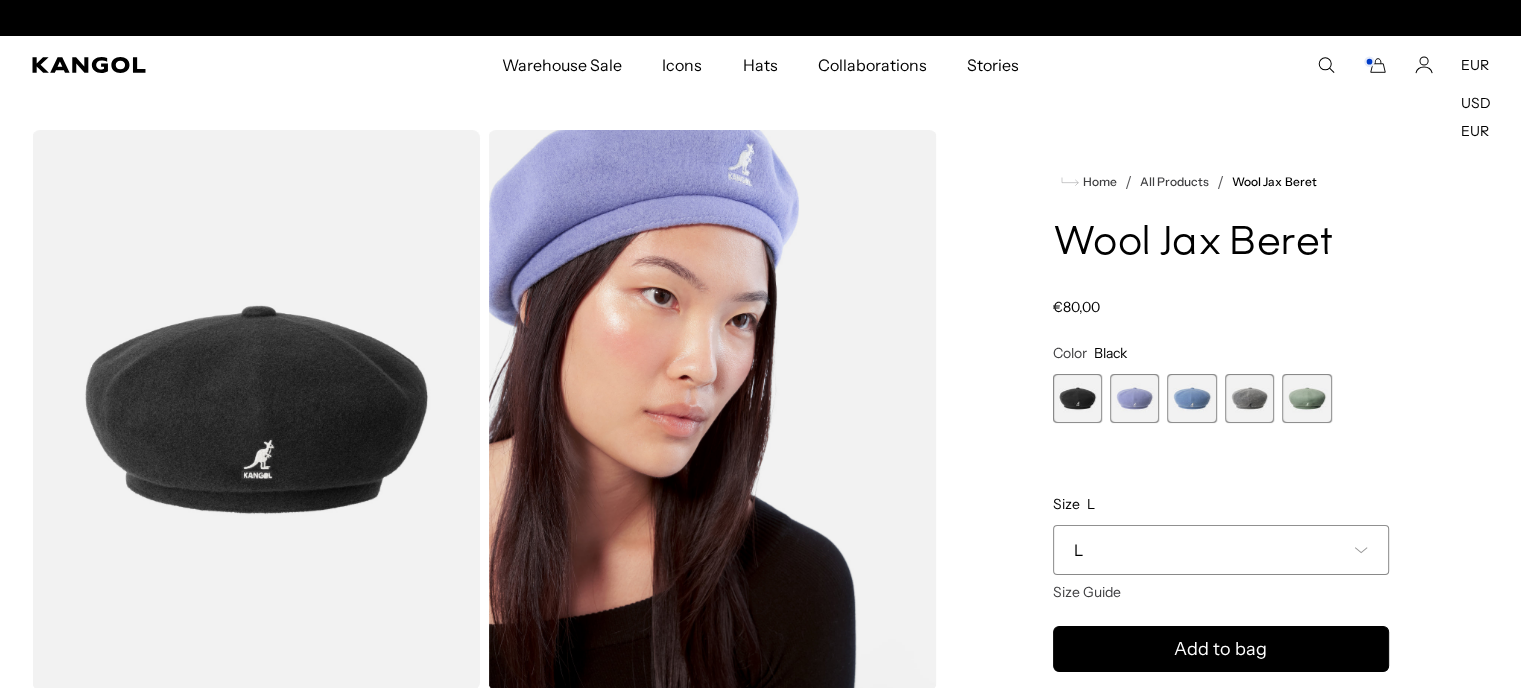 scroll, scrollTop: 0, scrollLeft: 412, axis: horizontal 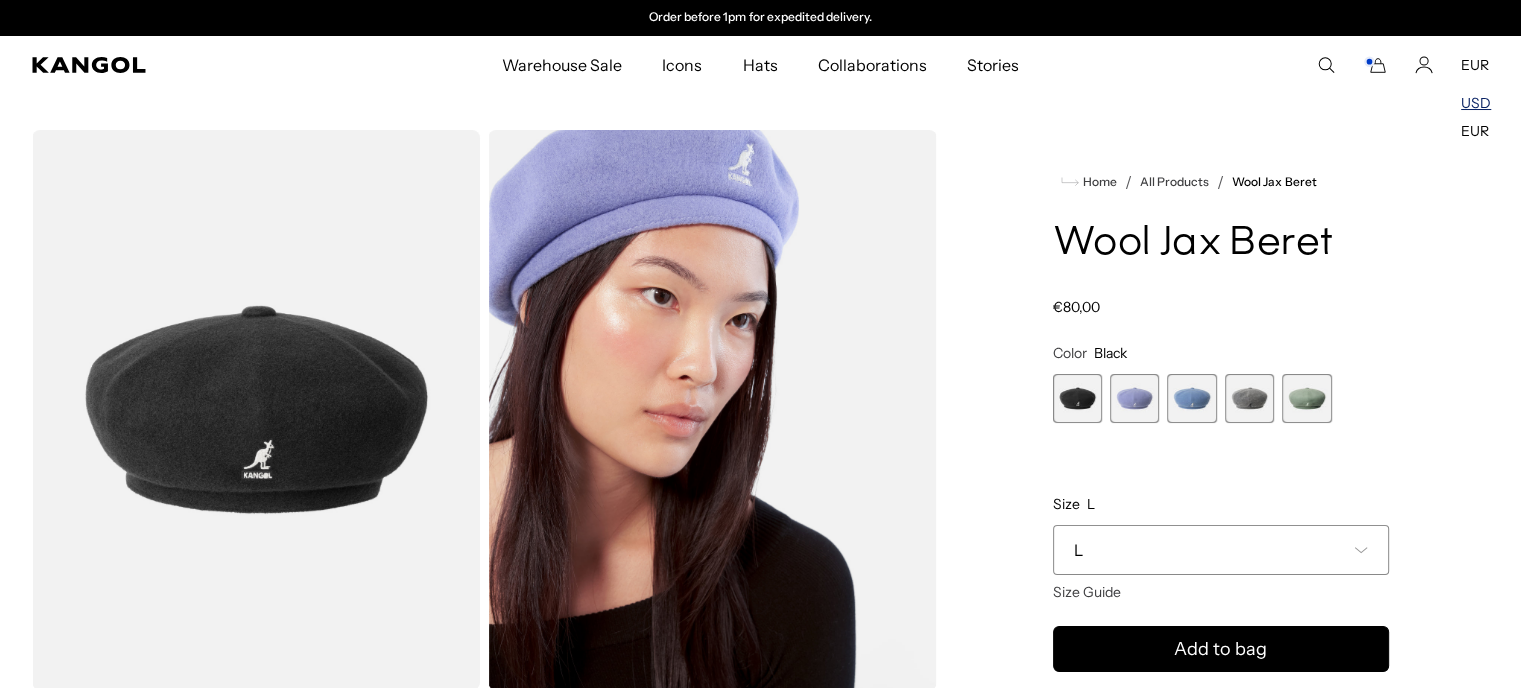 click on "USD" at bounding box center [1476, 103] 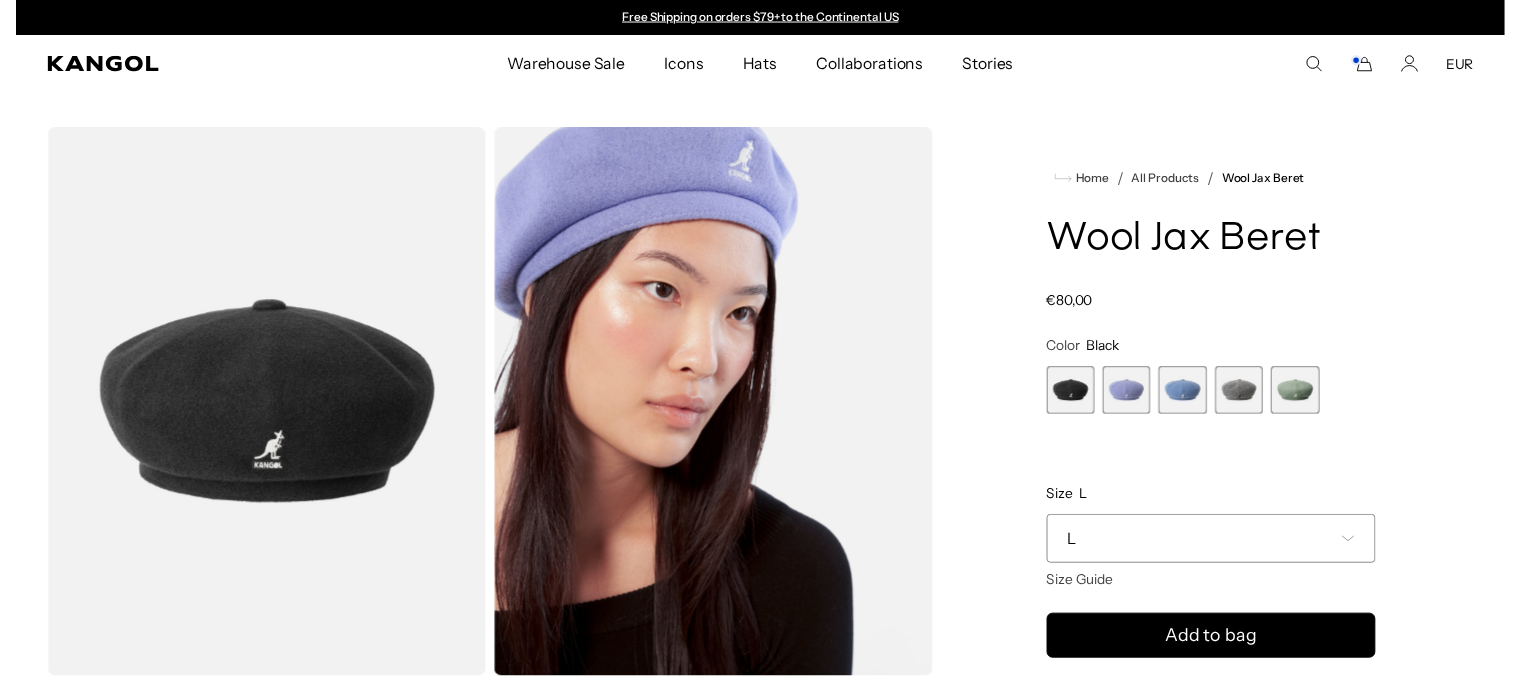 scroll, scrollTop: 0, scrollLeft: 0, axis: both 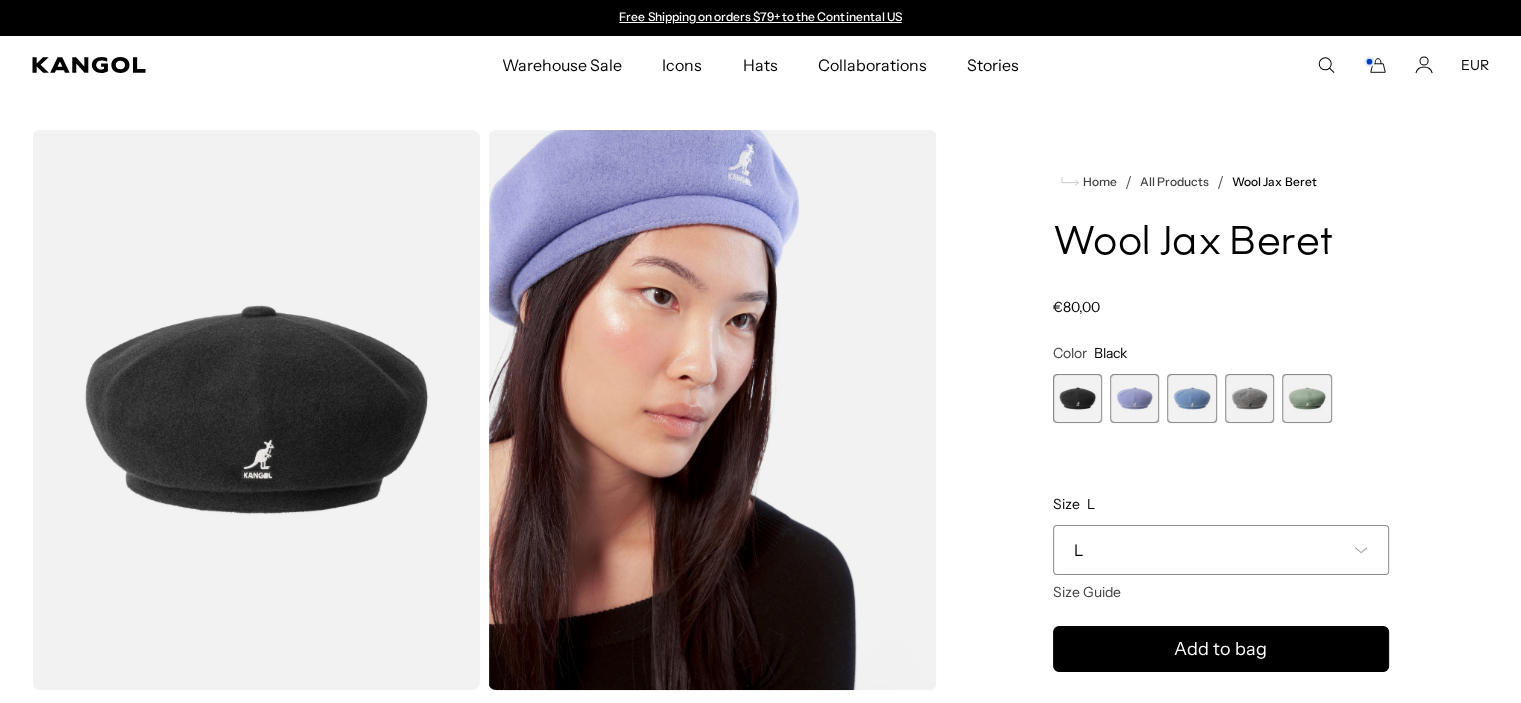 click on "EUR" at bounding box center (1475, 65) 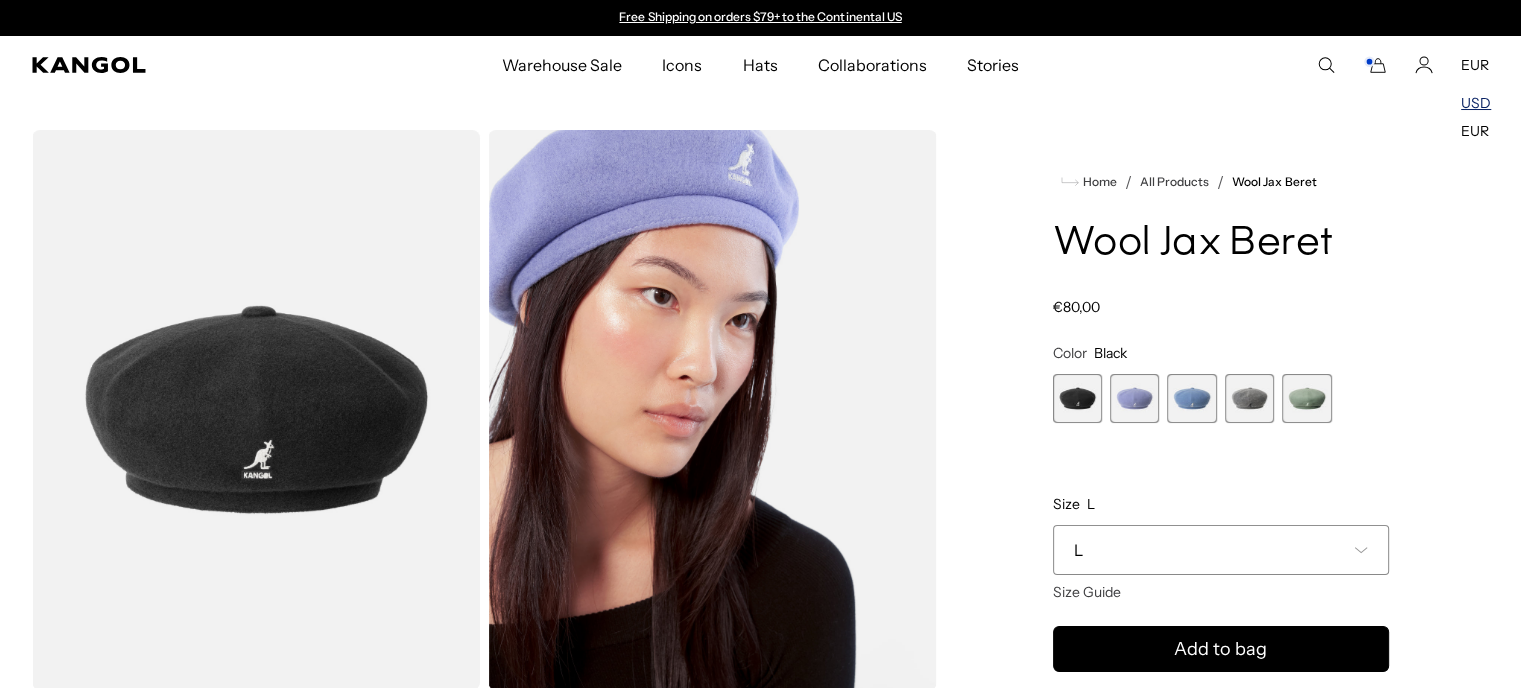click on "USD" at bounding box center (1476, 103) 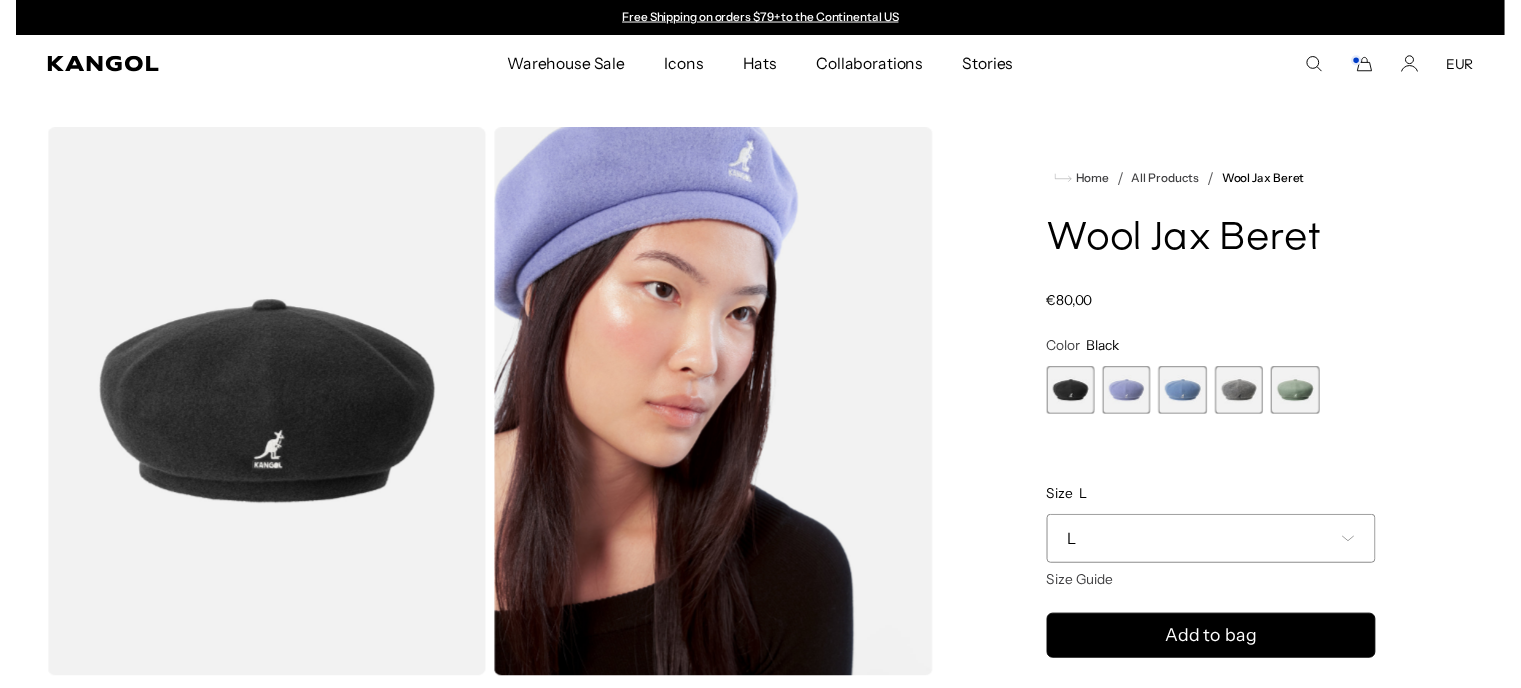scroll, scrollTop: 0, scrollLeft: 0, axis: both 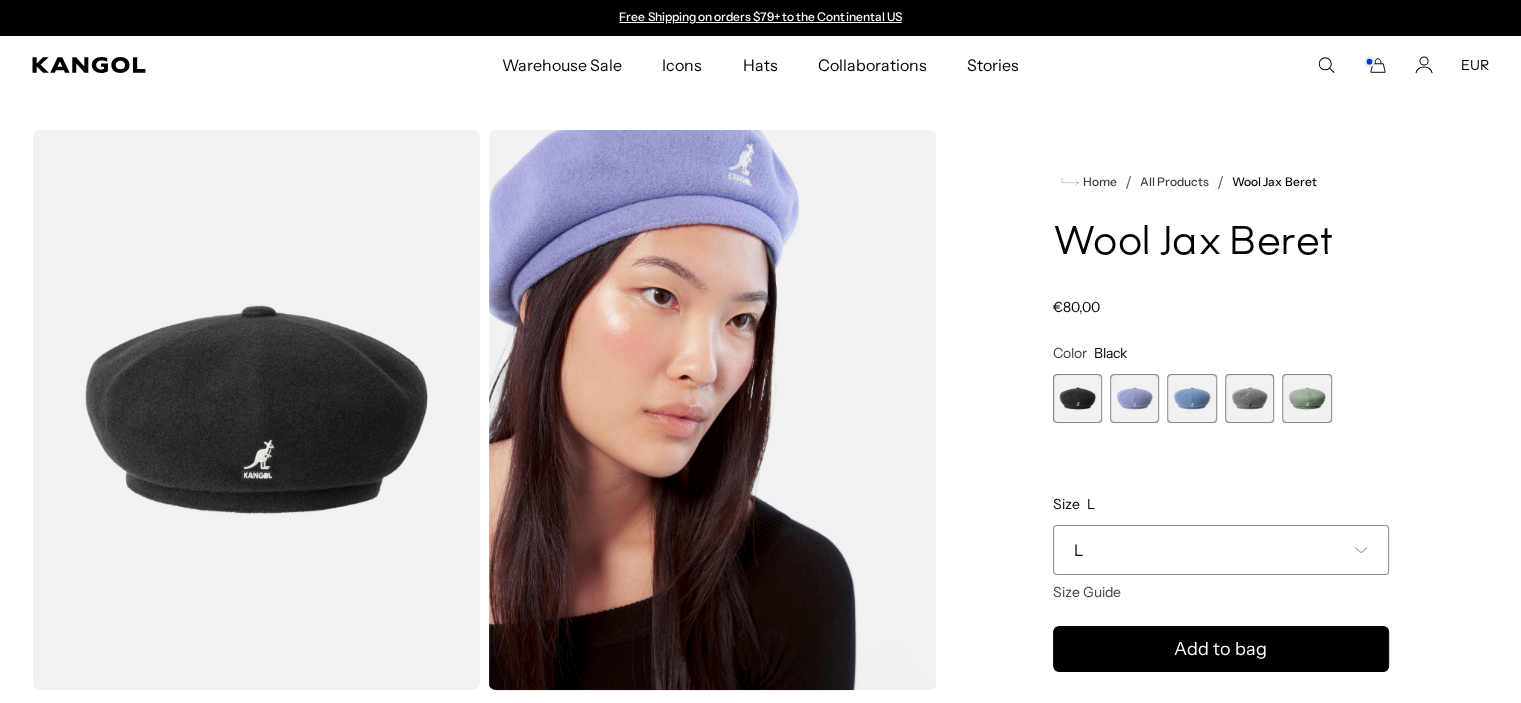 click on "EUR" at bounding box center [1475, 65] 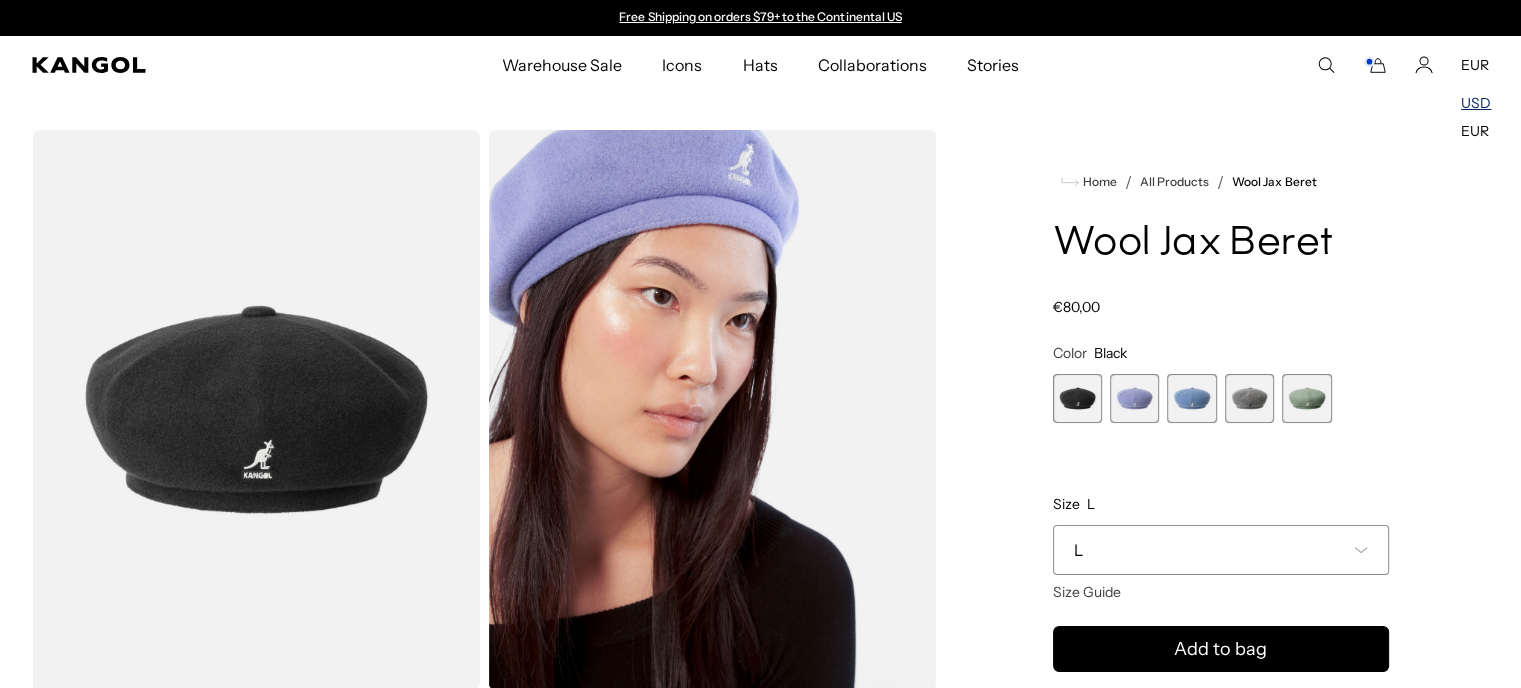 click on "USD" at bounding box center [1476, 103] 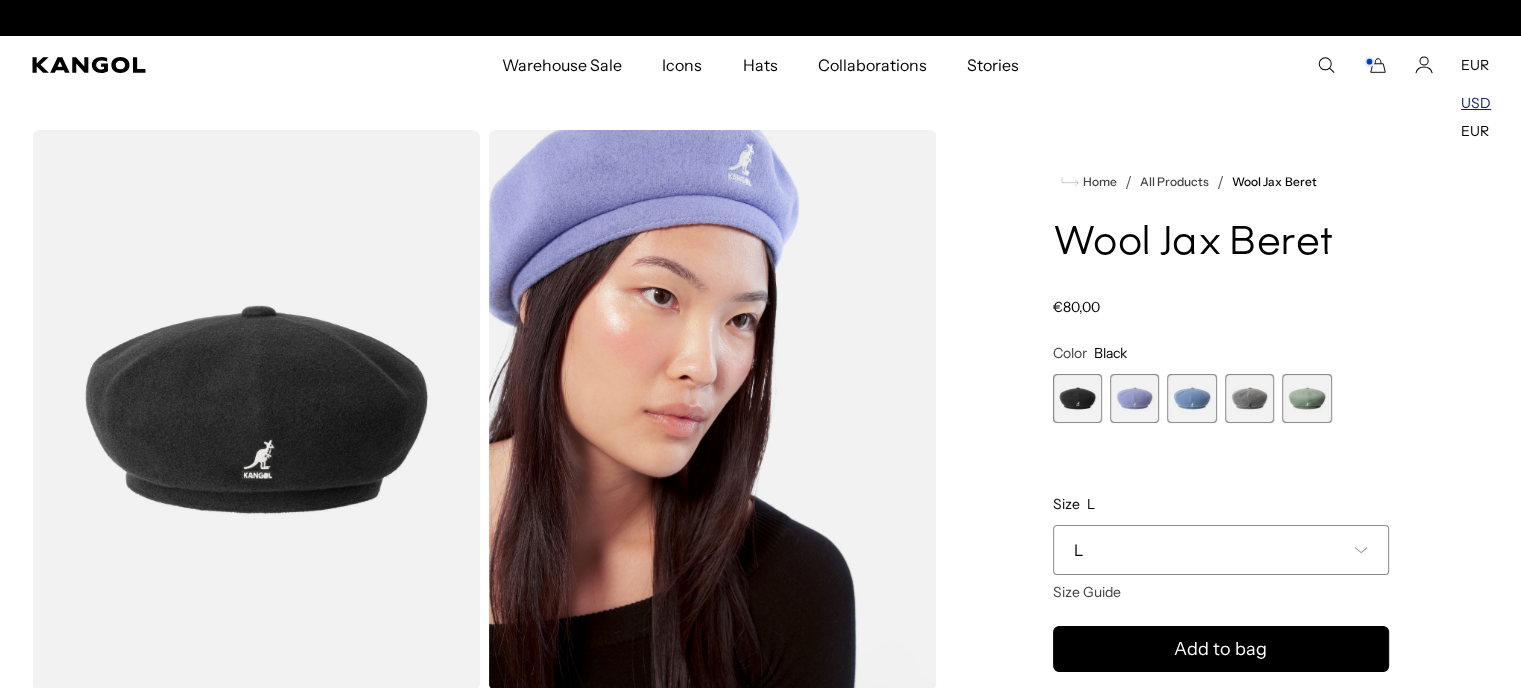 scroll, scrollTop: 0, scrollLeft: 412, axis: horizontal 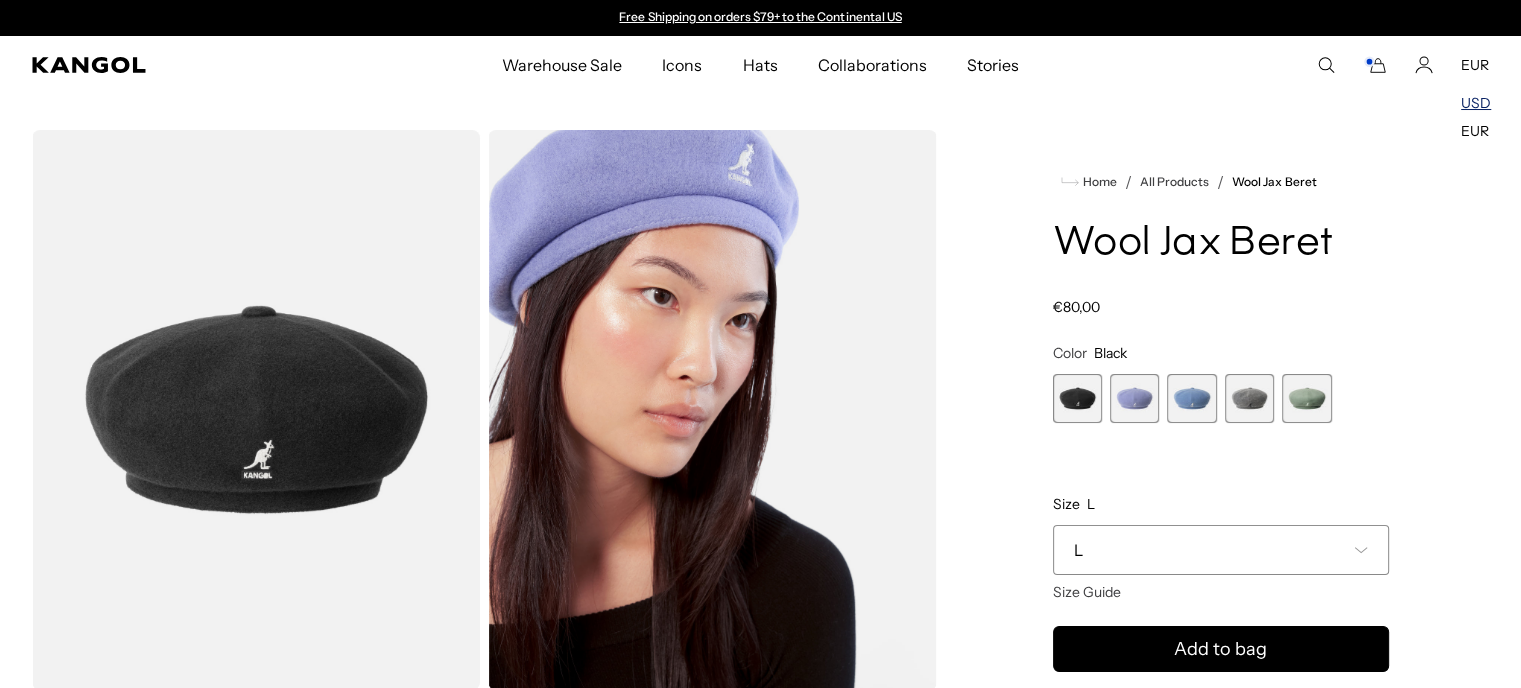 click on "USD" at bounding box center (1476, 103) 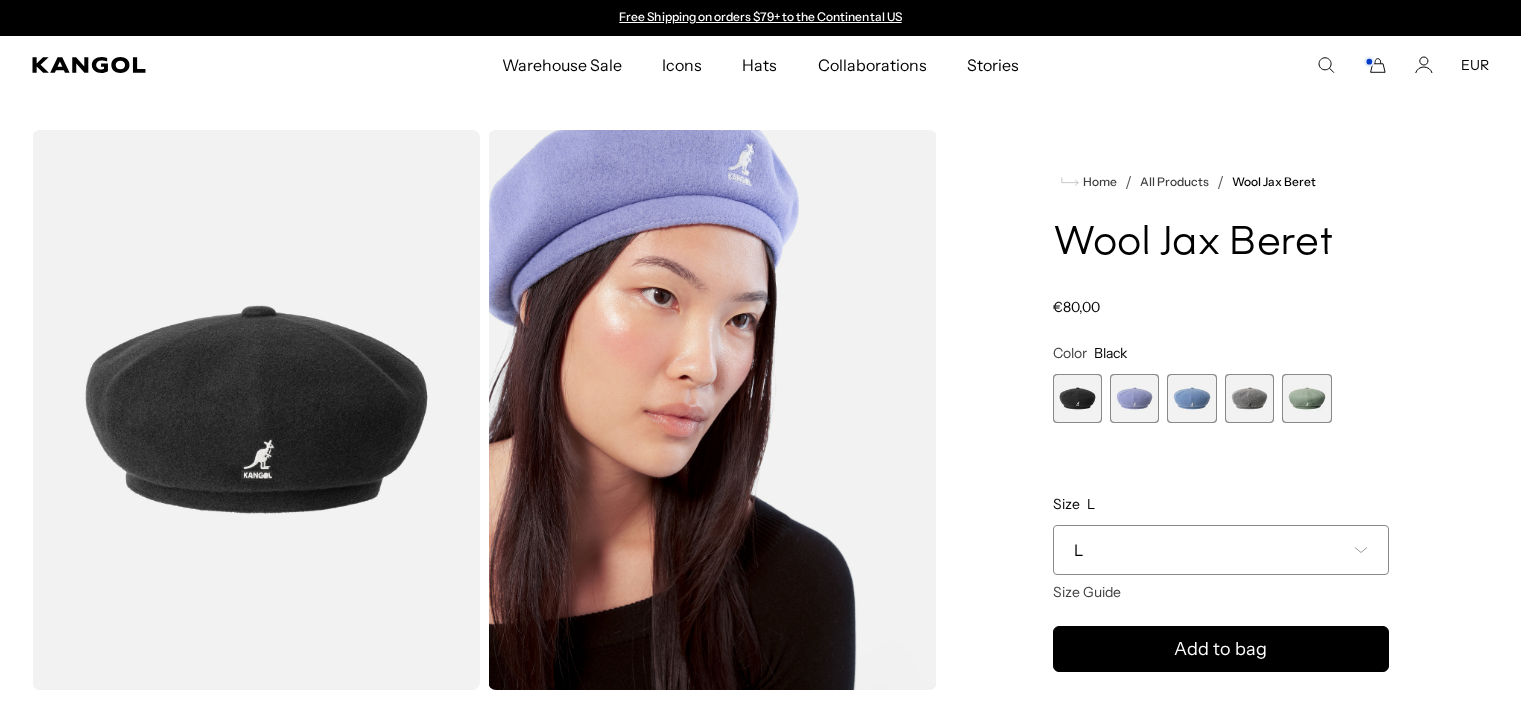 scroll, scrollTop: 0, scrollLeft: 0, axis: both 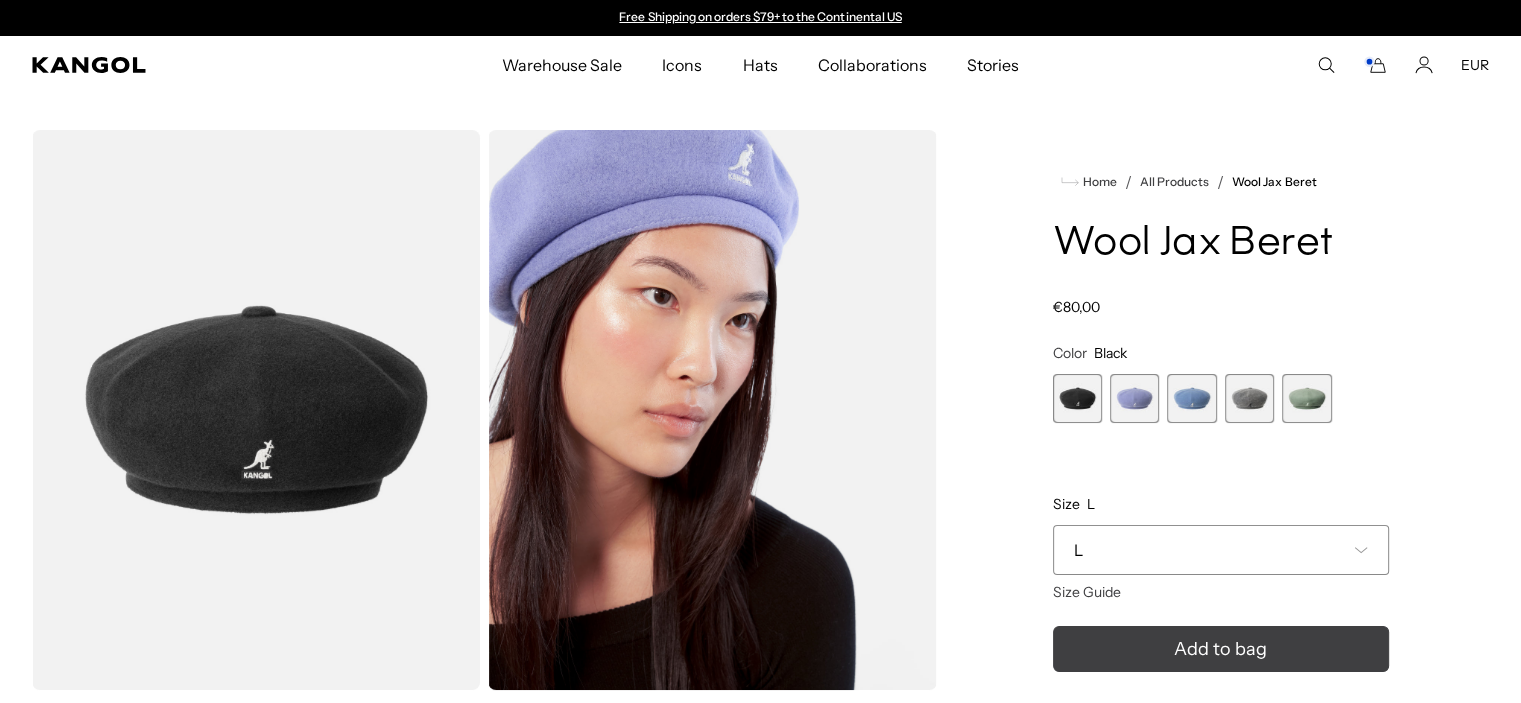 click on "Add to bag" at bounding box center (1221, 649) 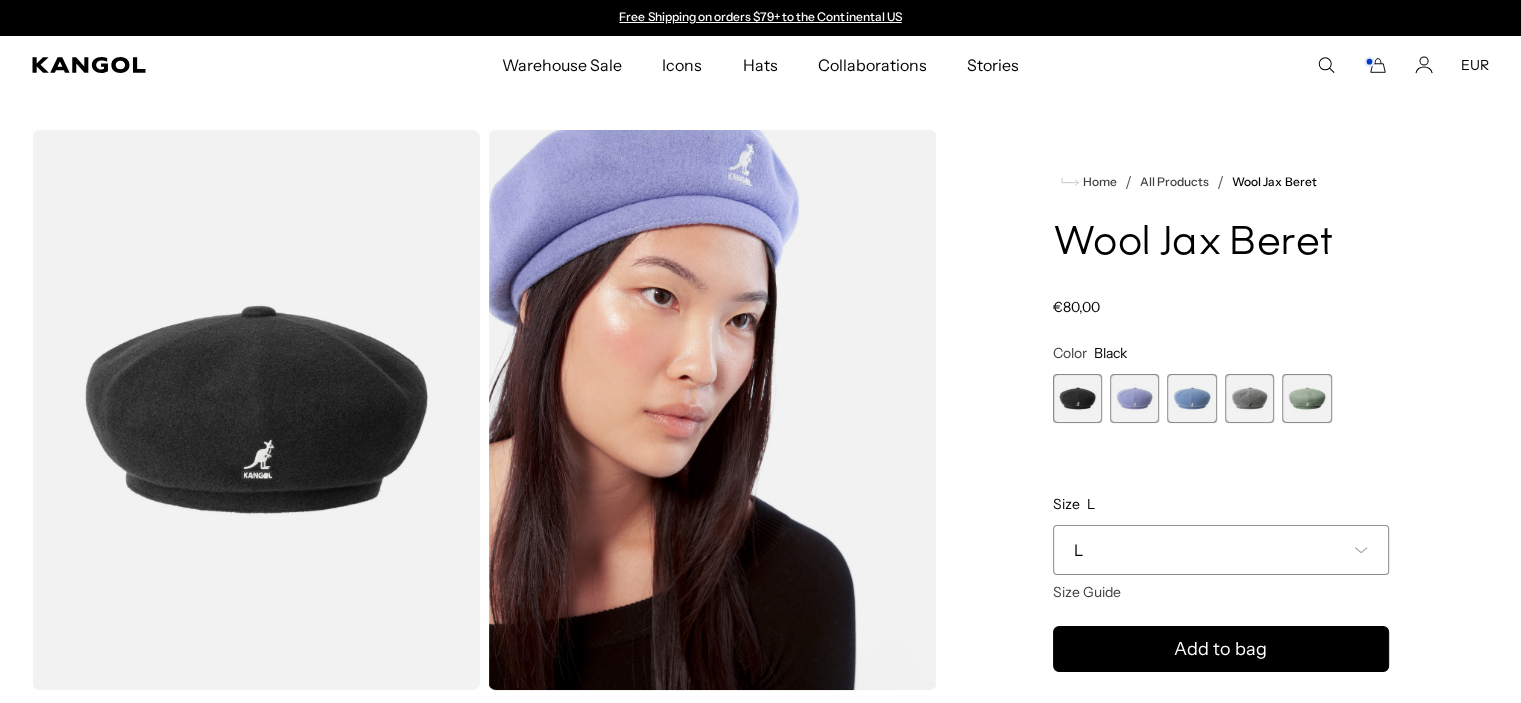 scroll, scrollTop: 0, scrollLeft: 0, axis: both 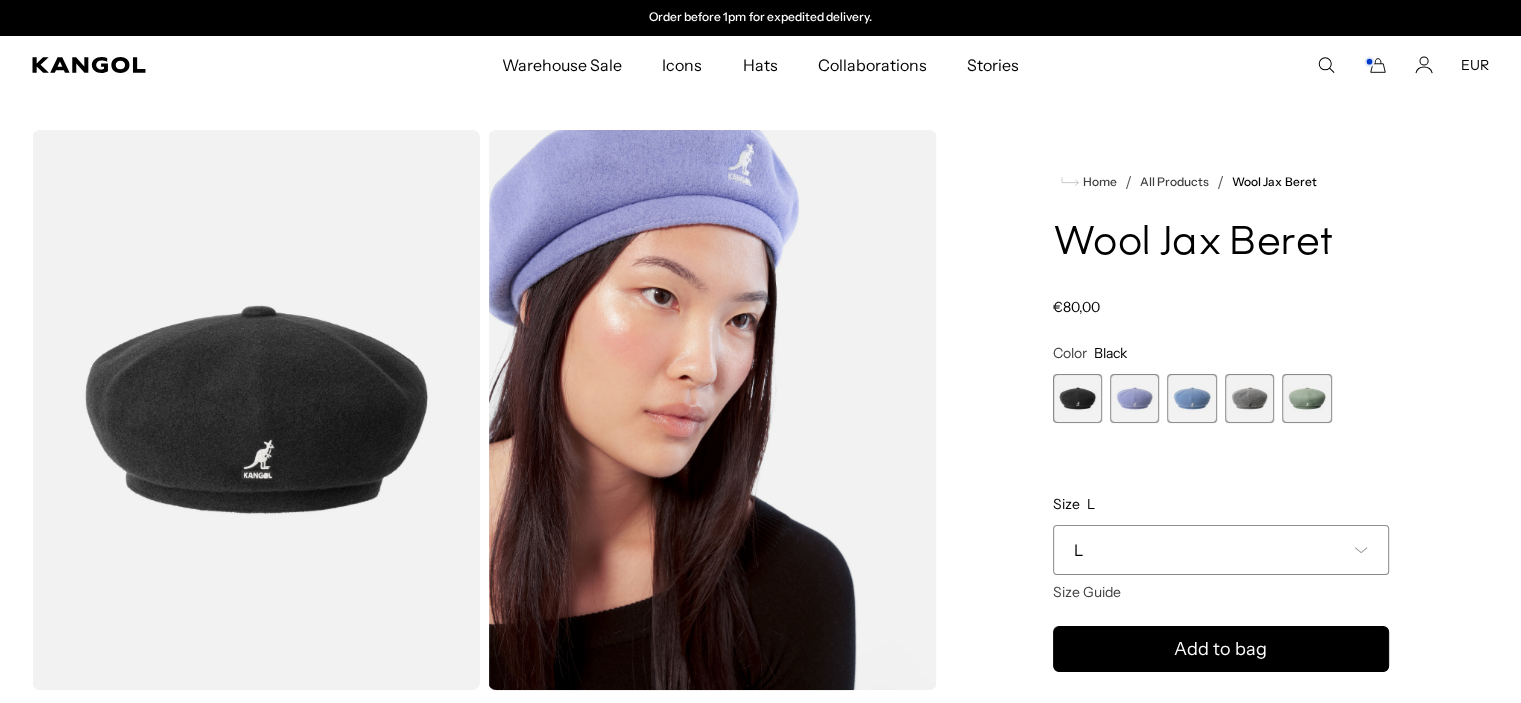 click 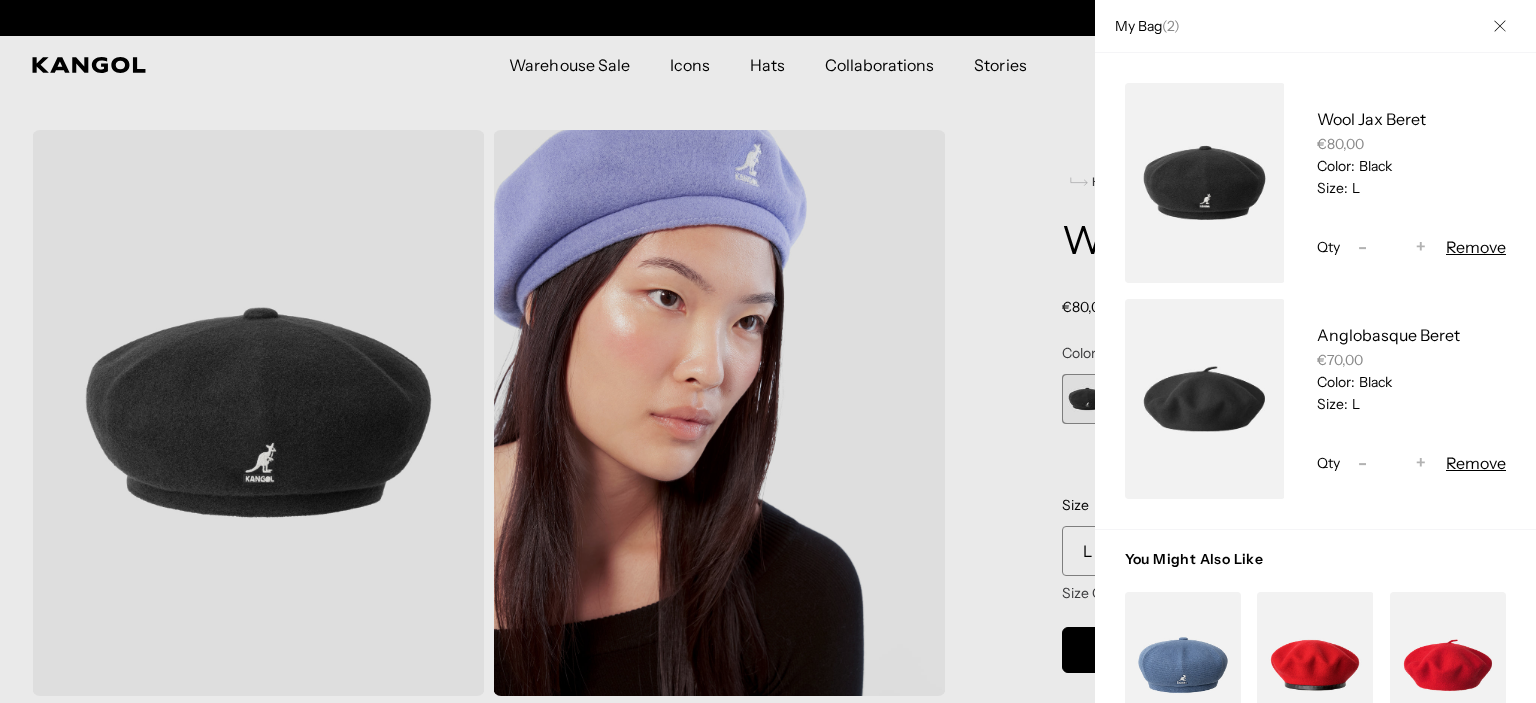 scroll, scrollTop: 0, scrollLeft: 0, axis: both 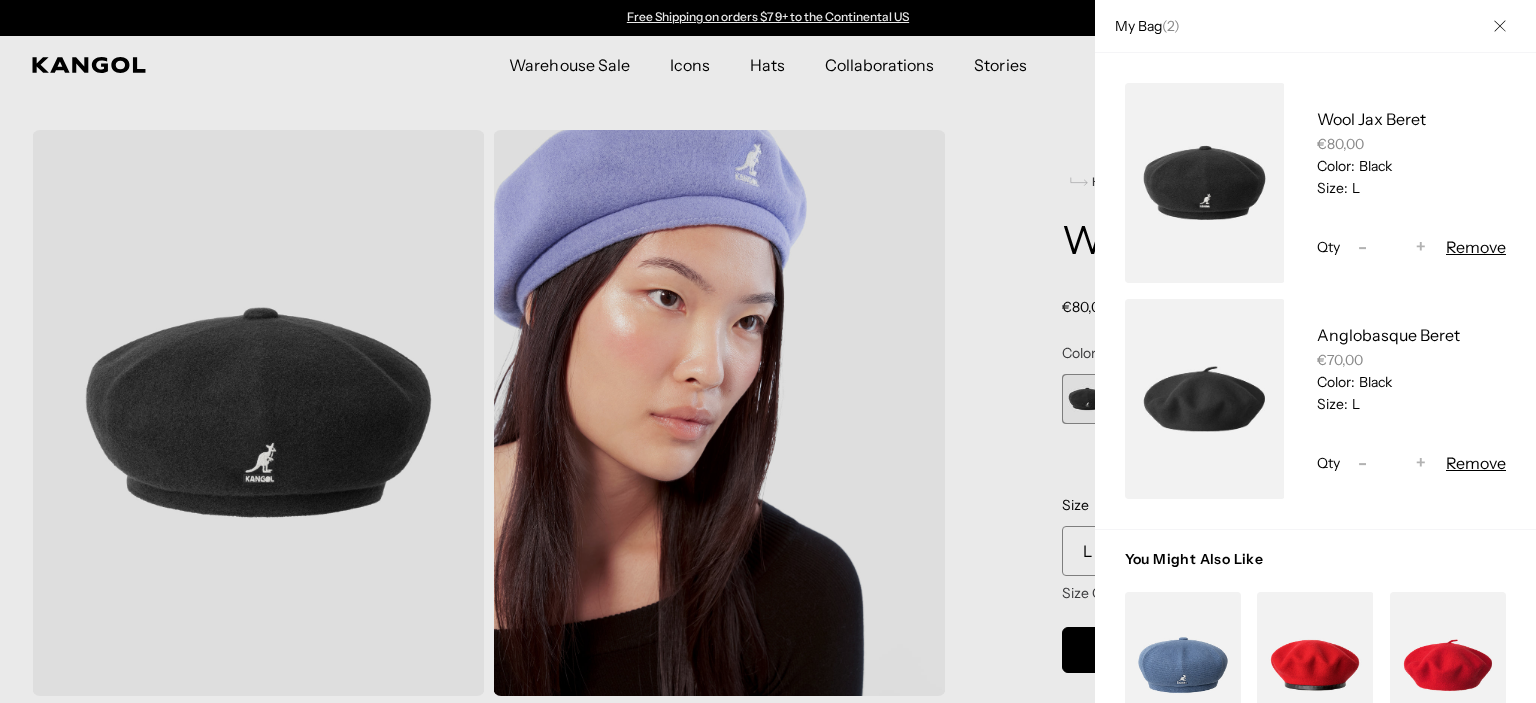 click on "-" at bounding box center (1362, 247) 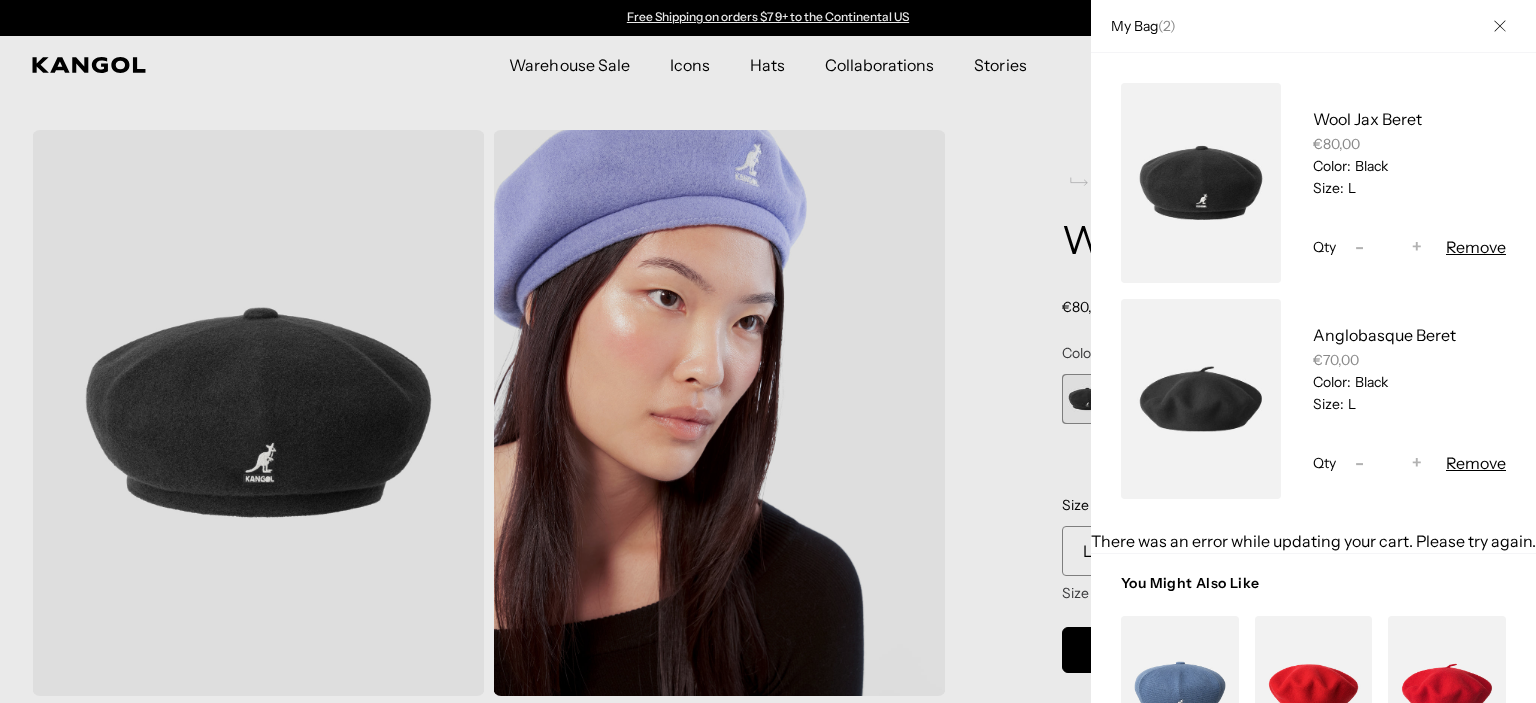 click on "Remove" at bounding box center [1476, 463] 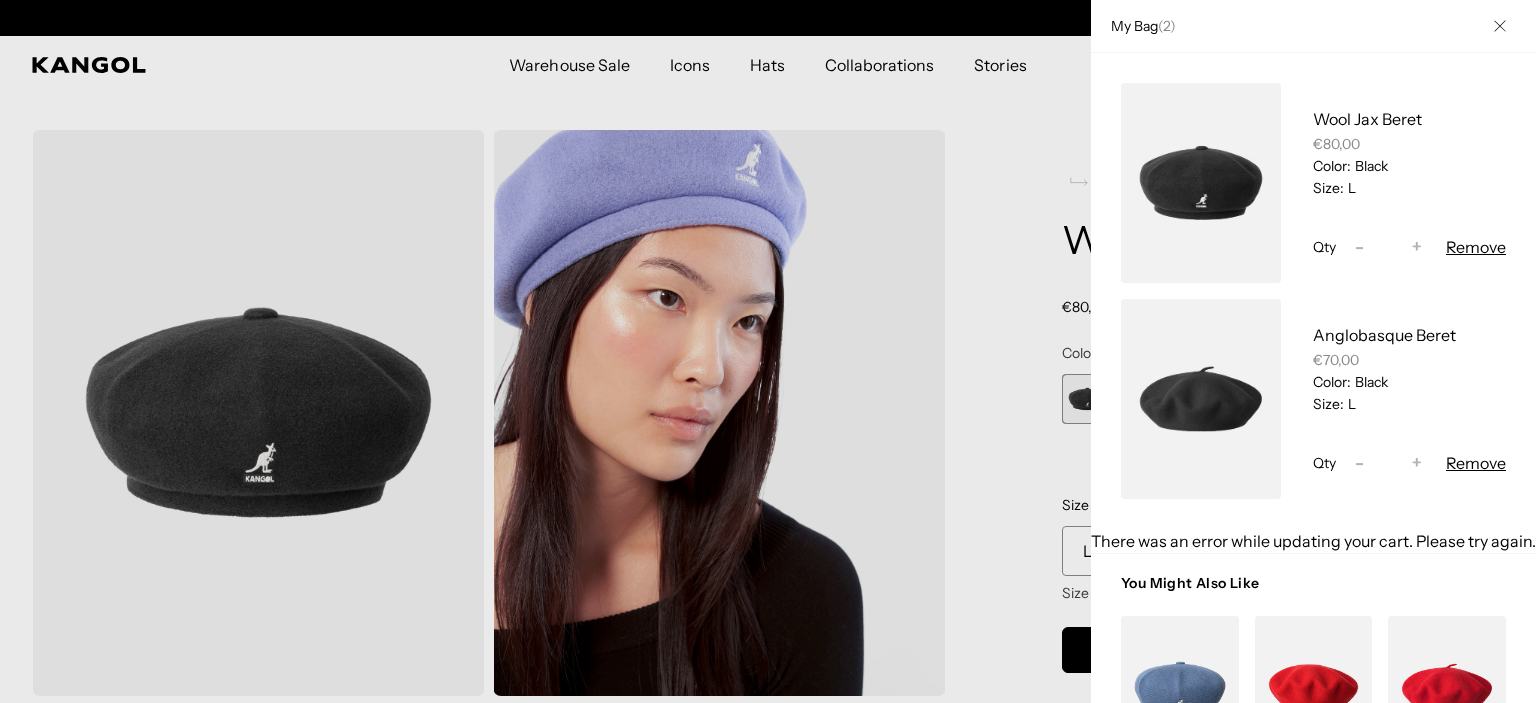 scroll, scrollTop: 0, scrollLeft: 412, axis: horizontal 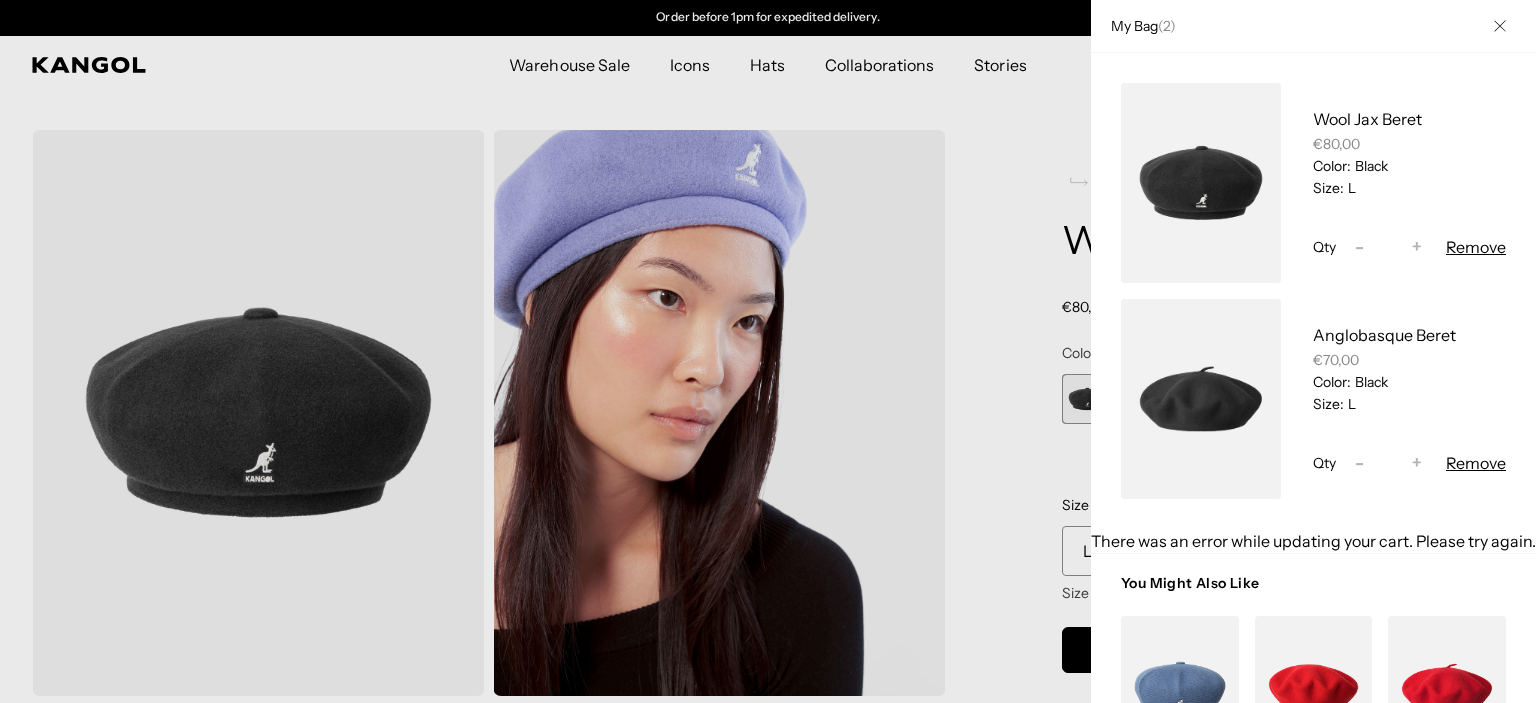 click on "Remove" at bounding box center [1476, 247] 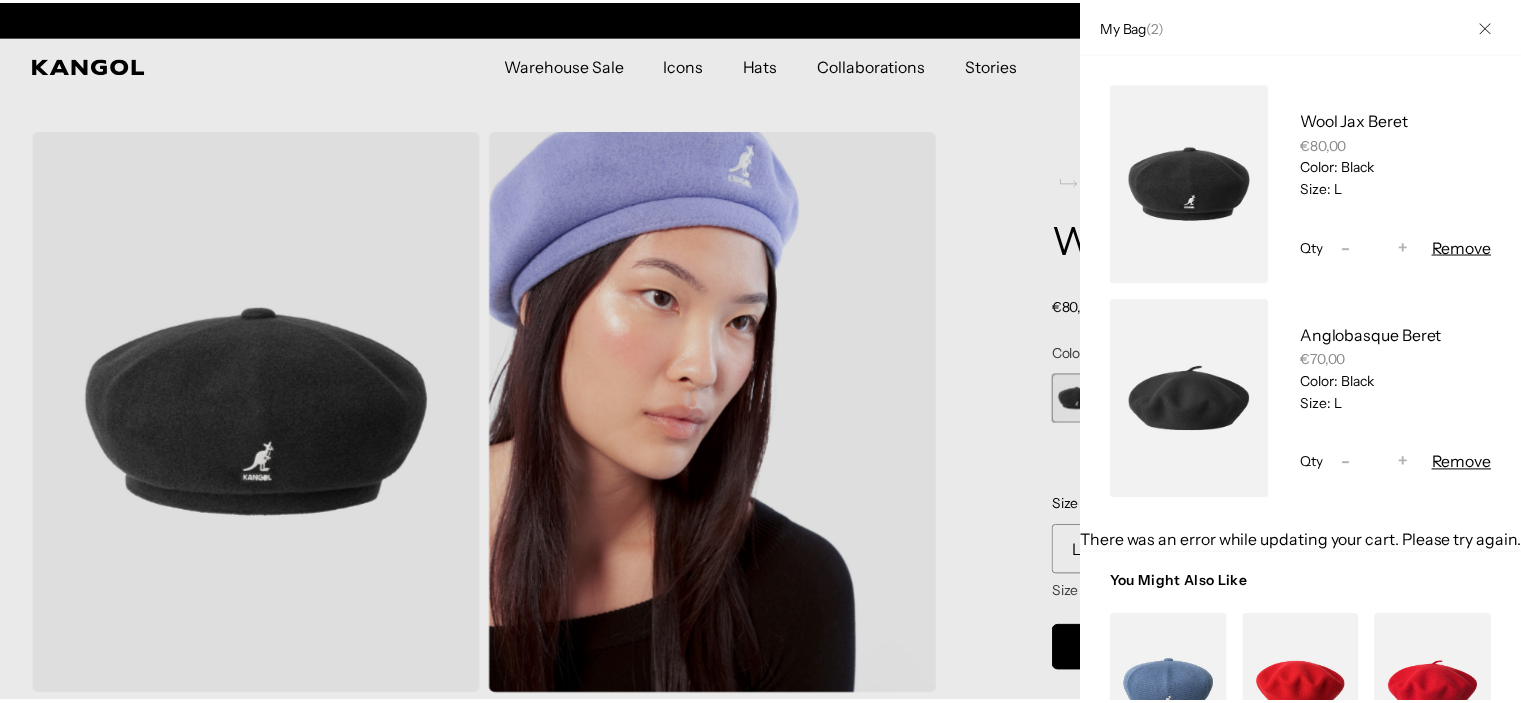 scroll, scrollTop: 0, scrollLeft: 0, axis: both 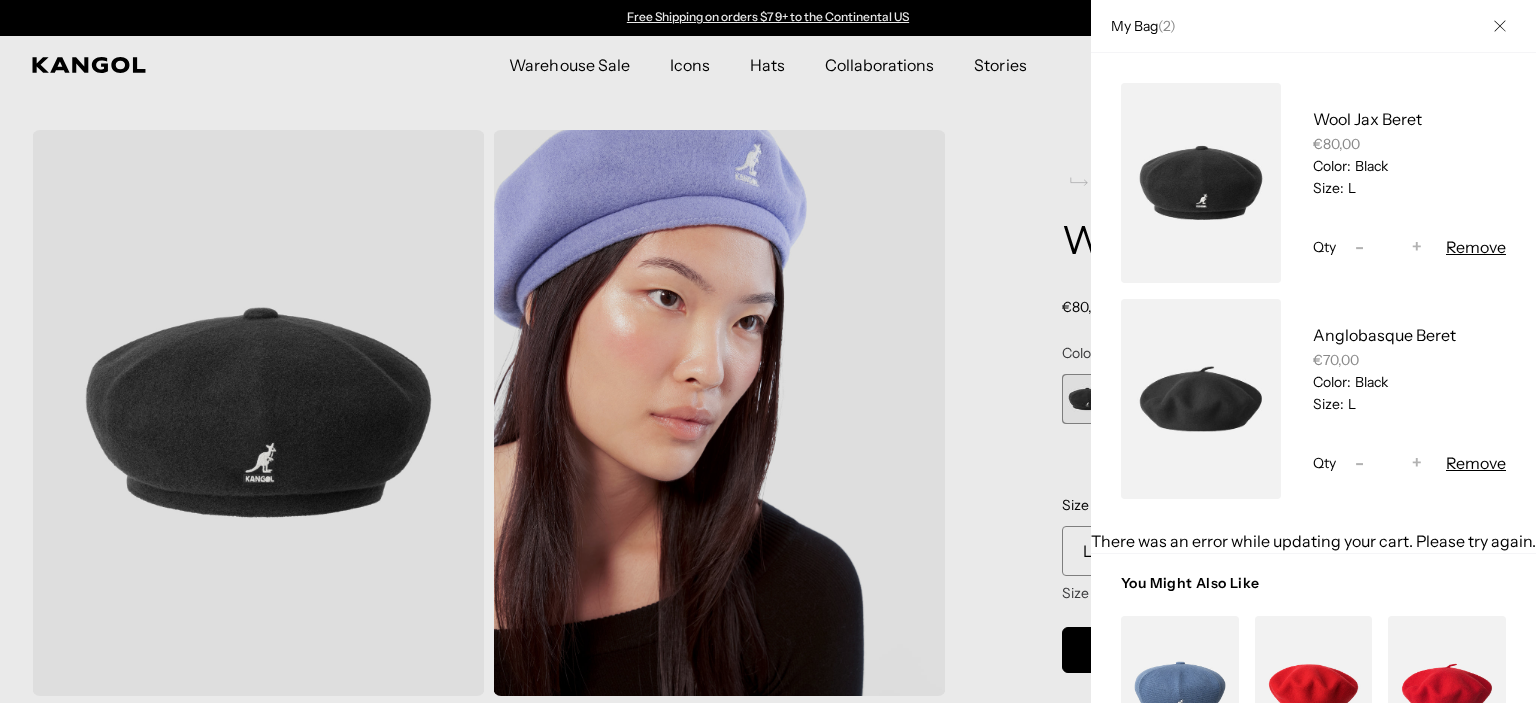 click at bounding box center [1500, 26] 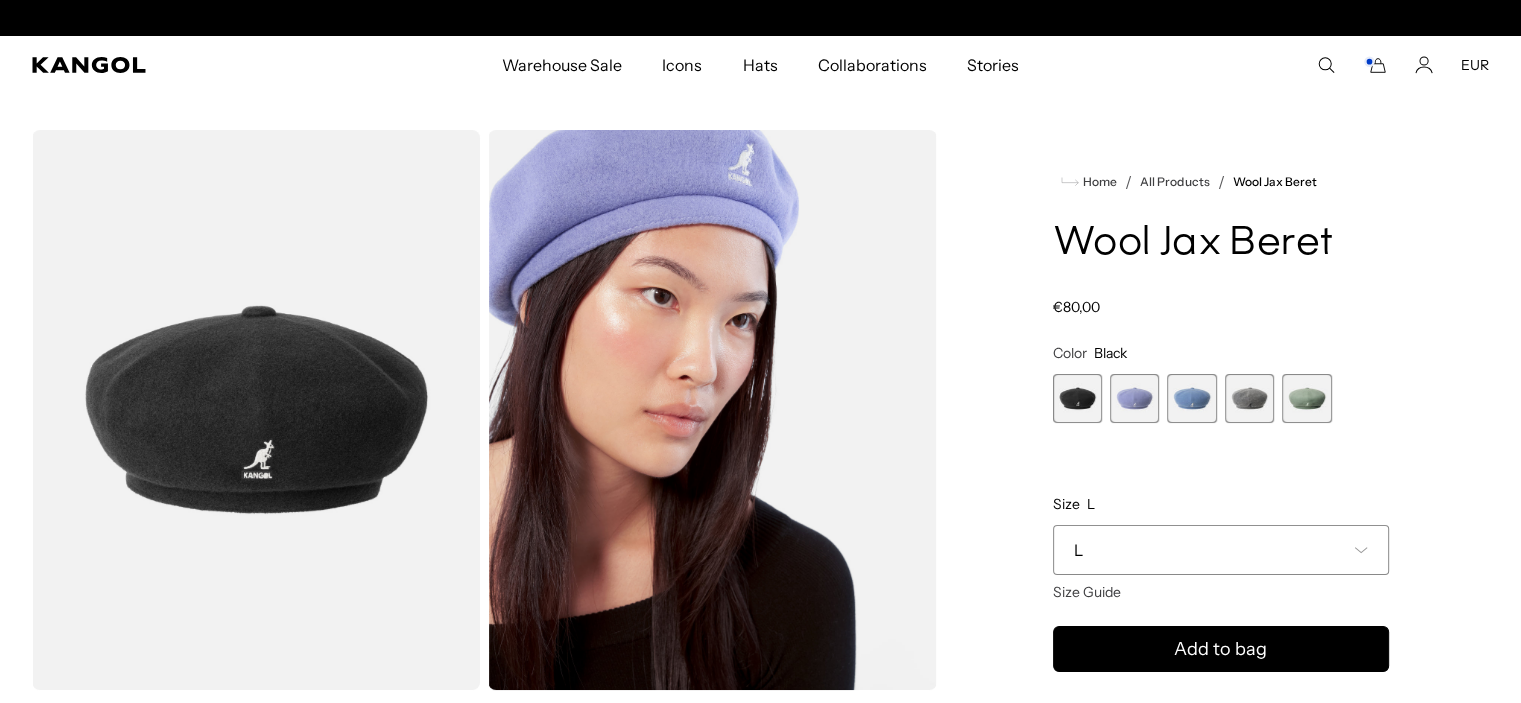 scroll, scrollTop: 0, scrollLeft: 412, axis: horizontal 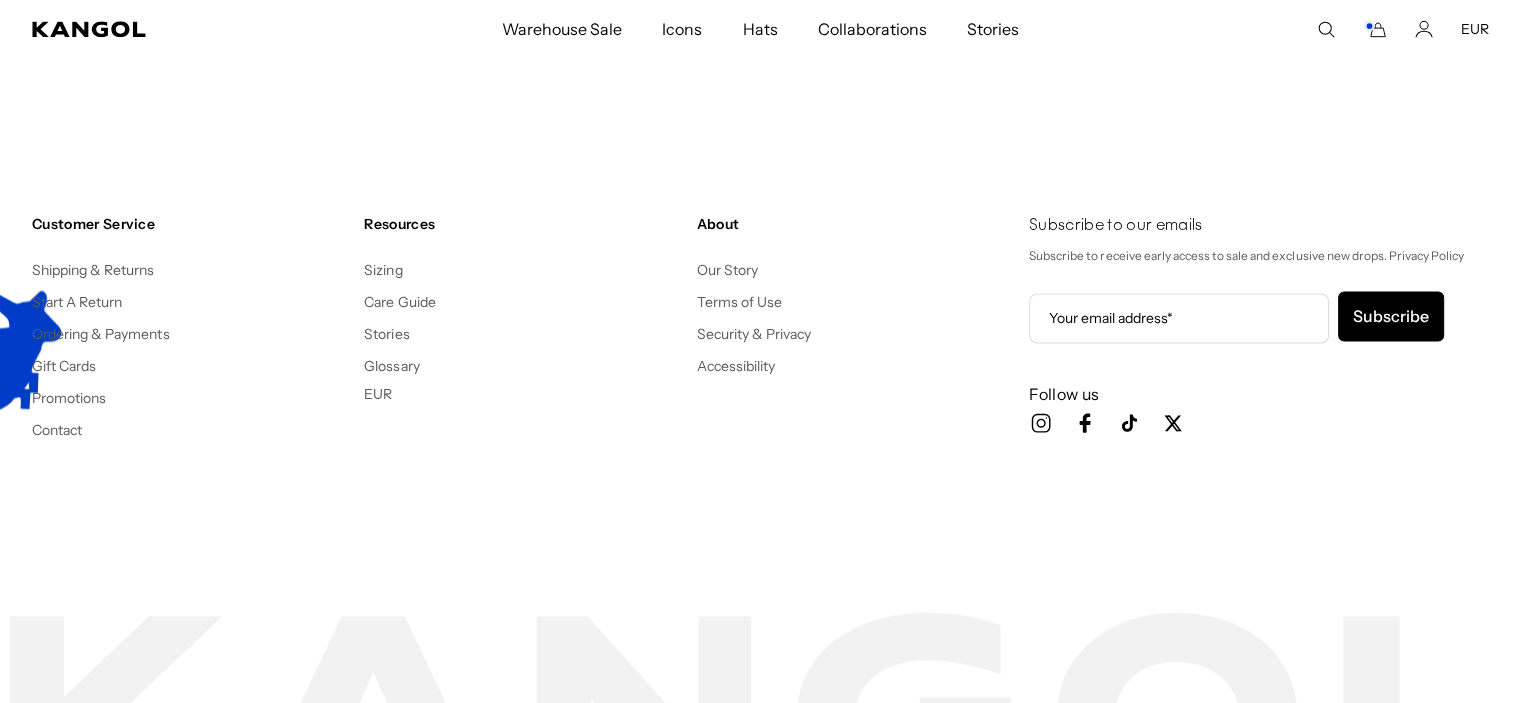 click on "EUR" at bounding box center [378, 394] 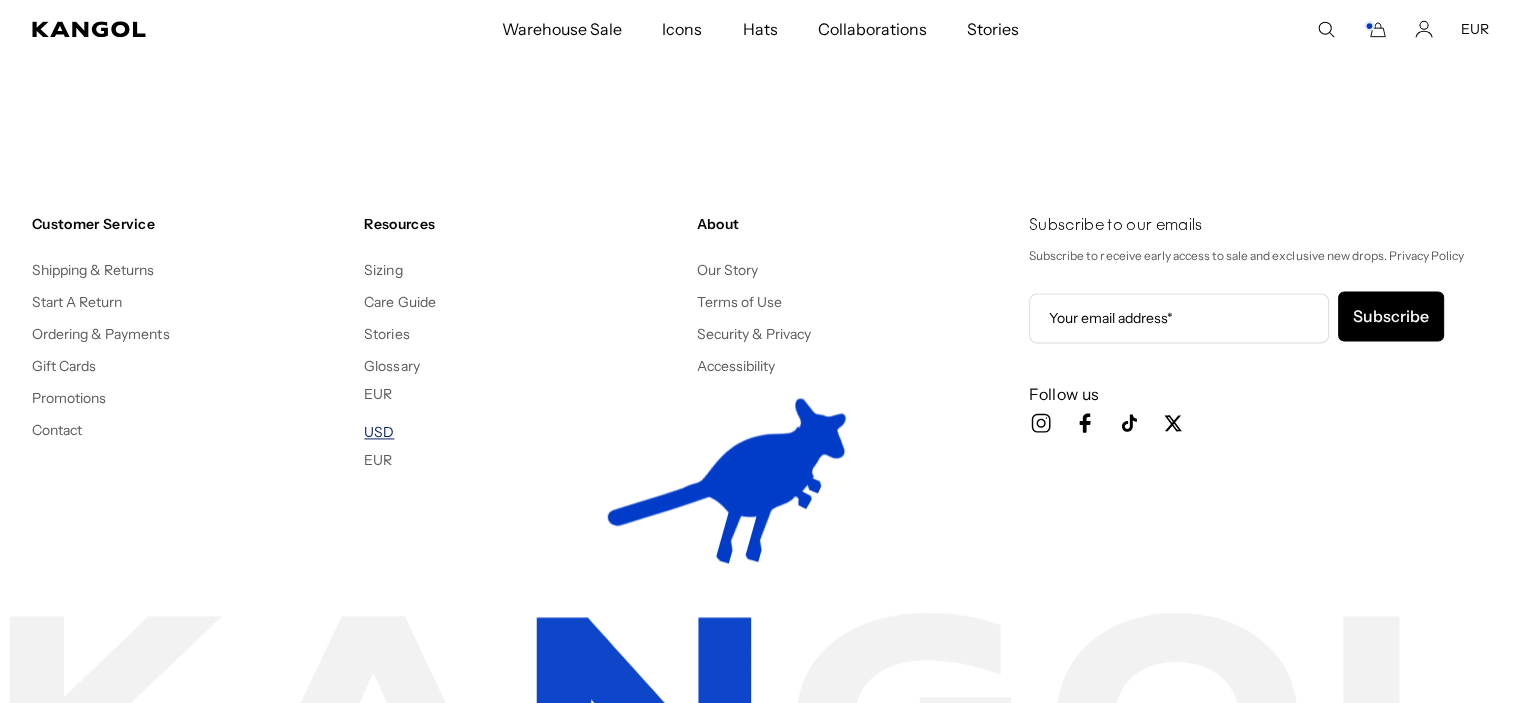 click on "USD" at bounding box center (379, 432) 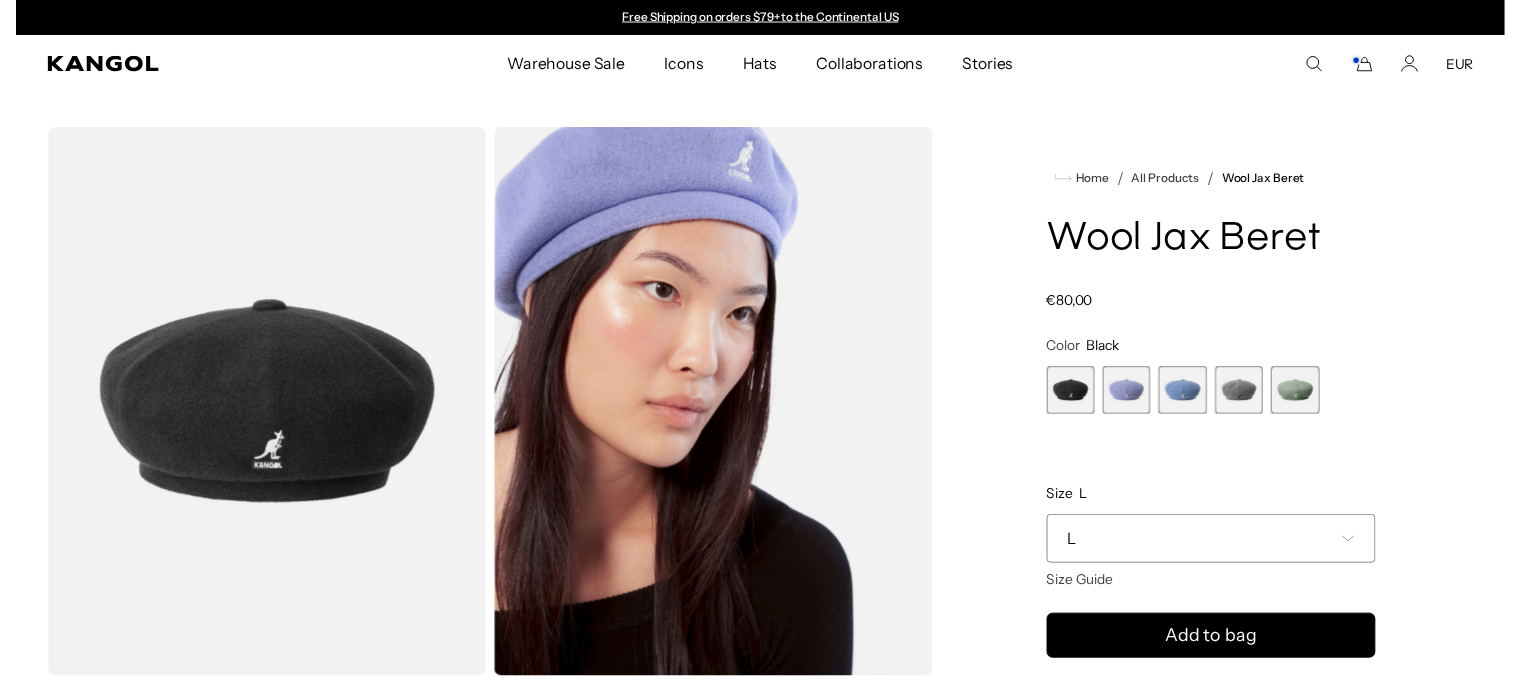 scroll, scrollTop: 0, scrollLeft: 0, axis: both 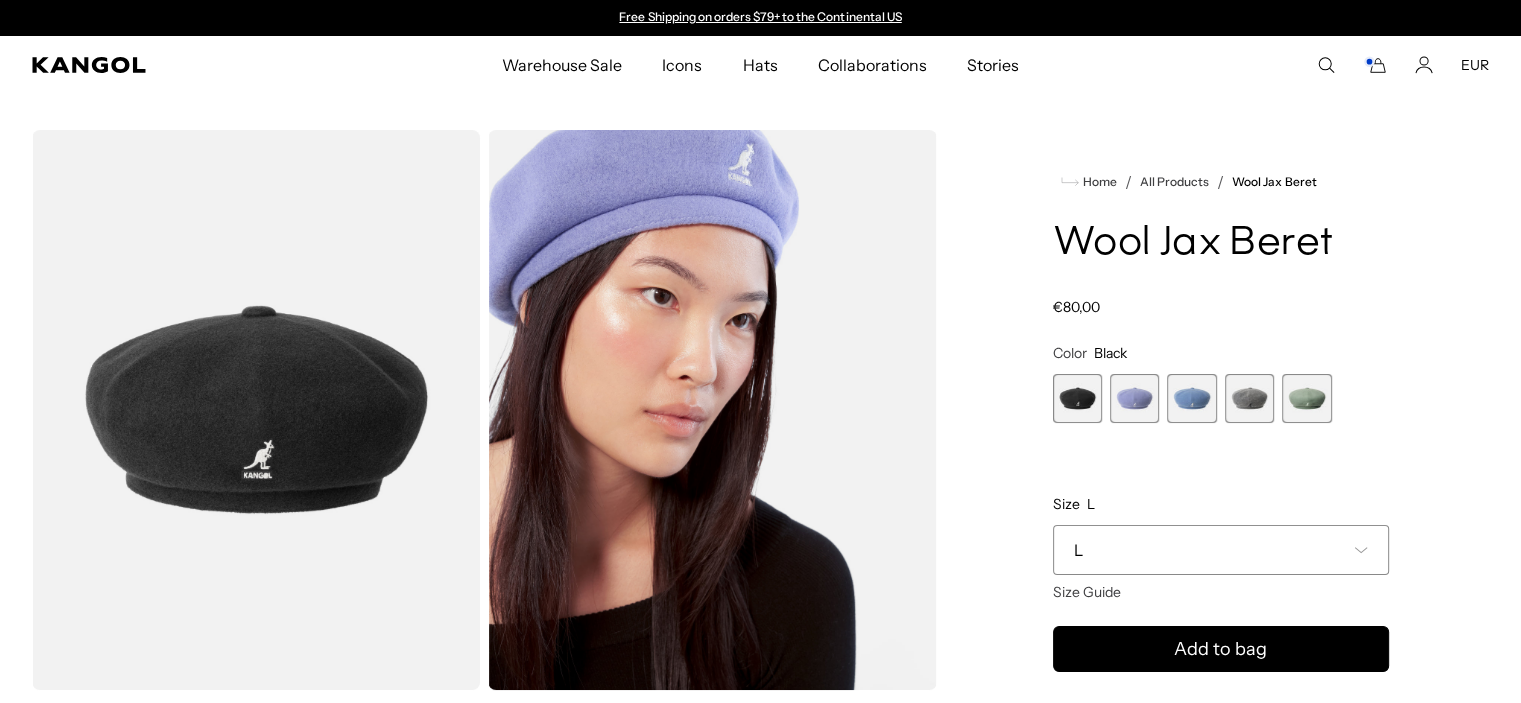 drag, startPoint x: 0, startPoint y: 0, endPoint x: 1473, endPoint y: 60, distance: 1474.2214 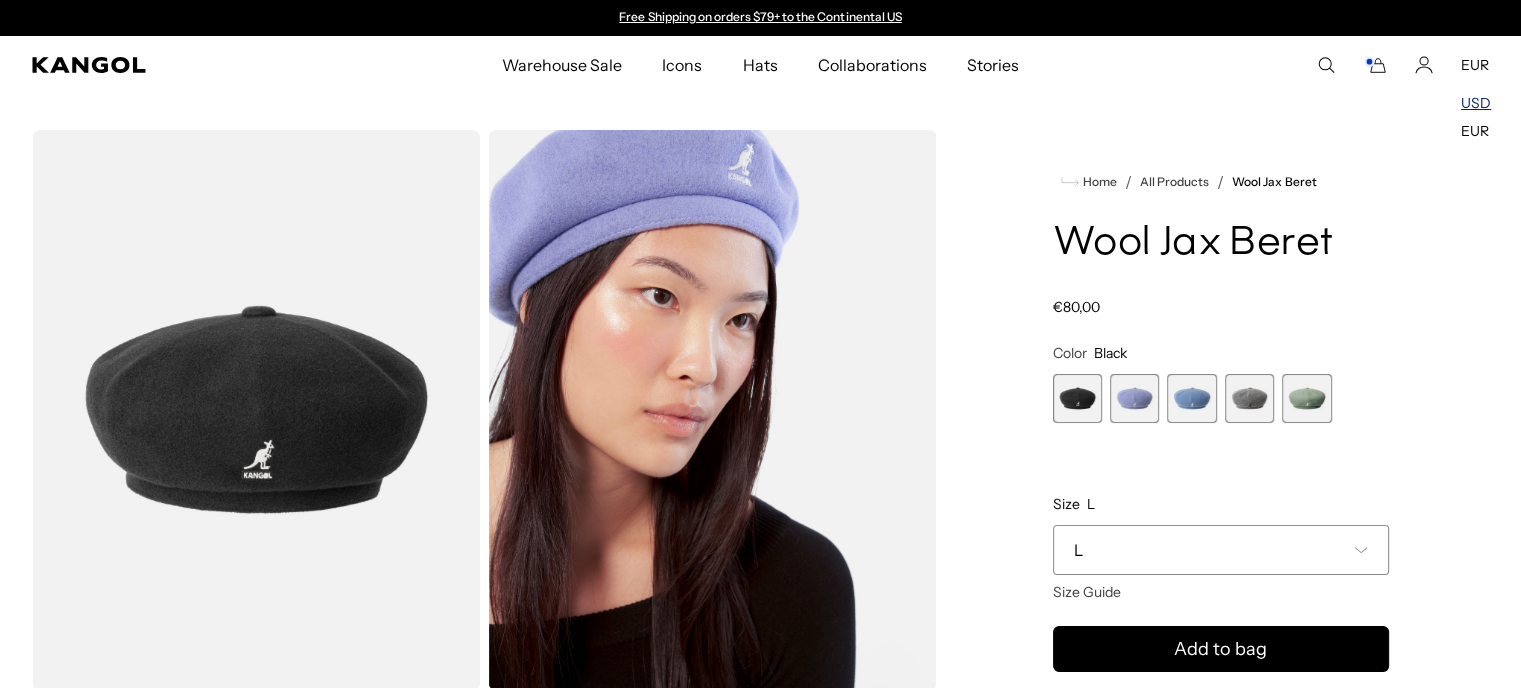 click on "USD" at bounding box center [1476, 103] 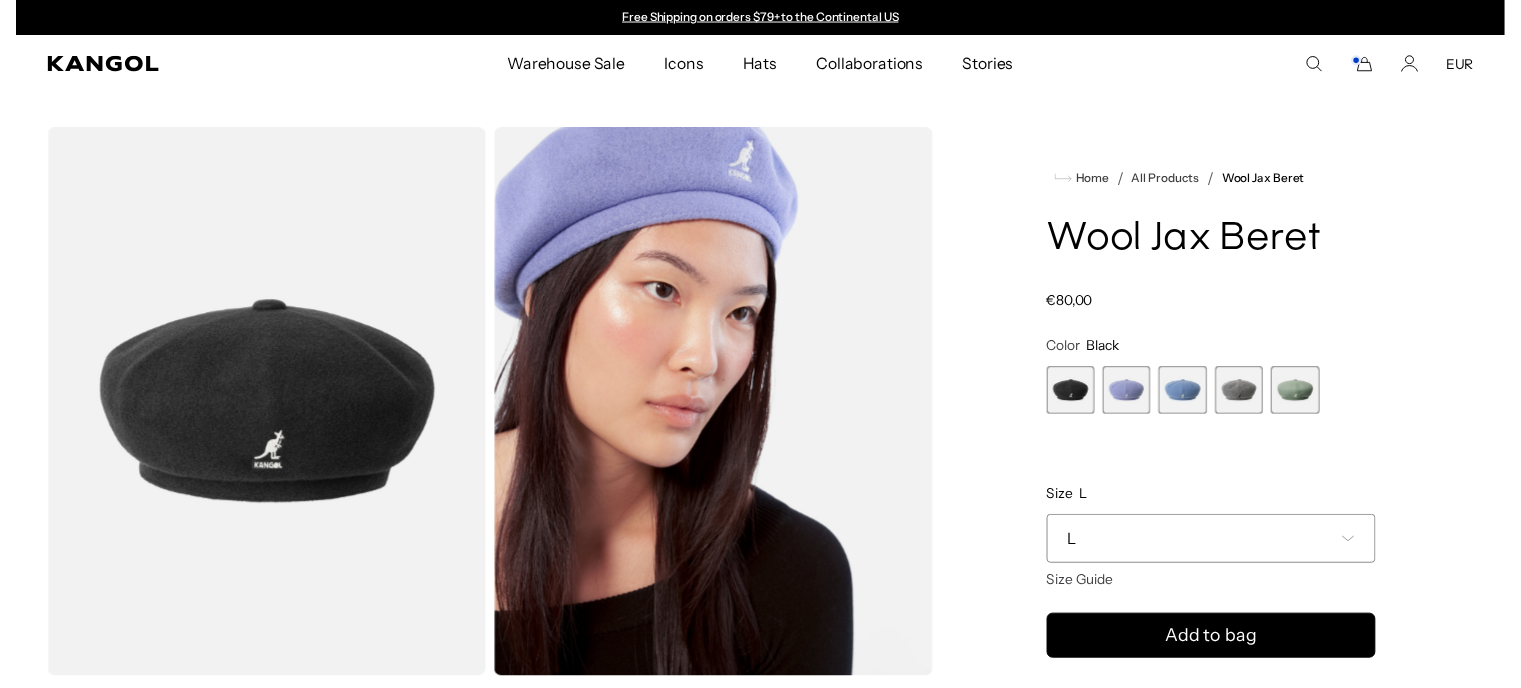 scroll, scrollTop: 0, scrollLeft: 0, axis: both 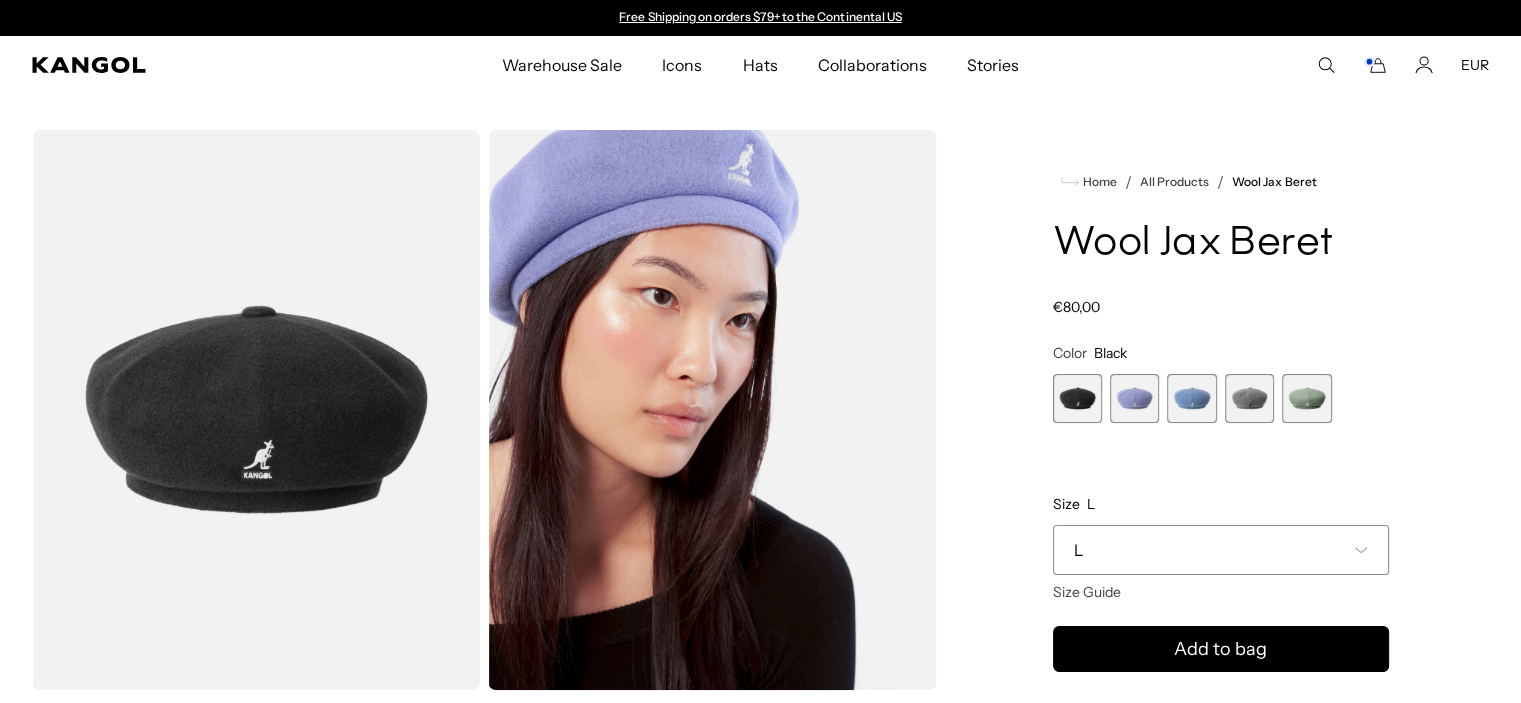 click on "EUR" at bounding box center [1475, 65] 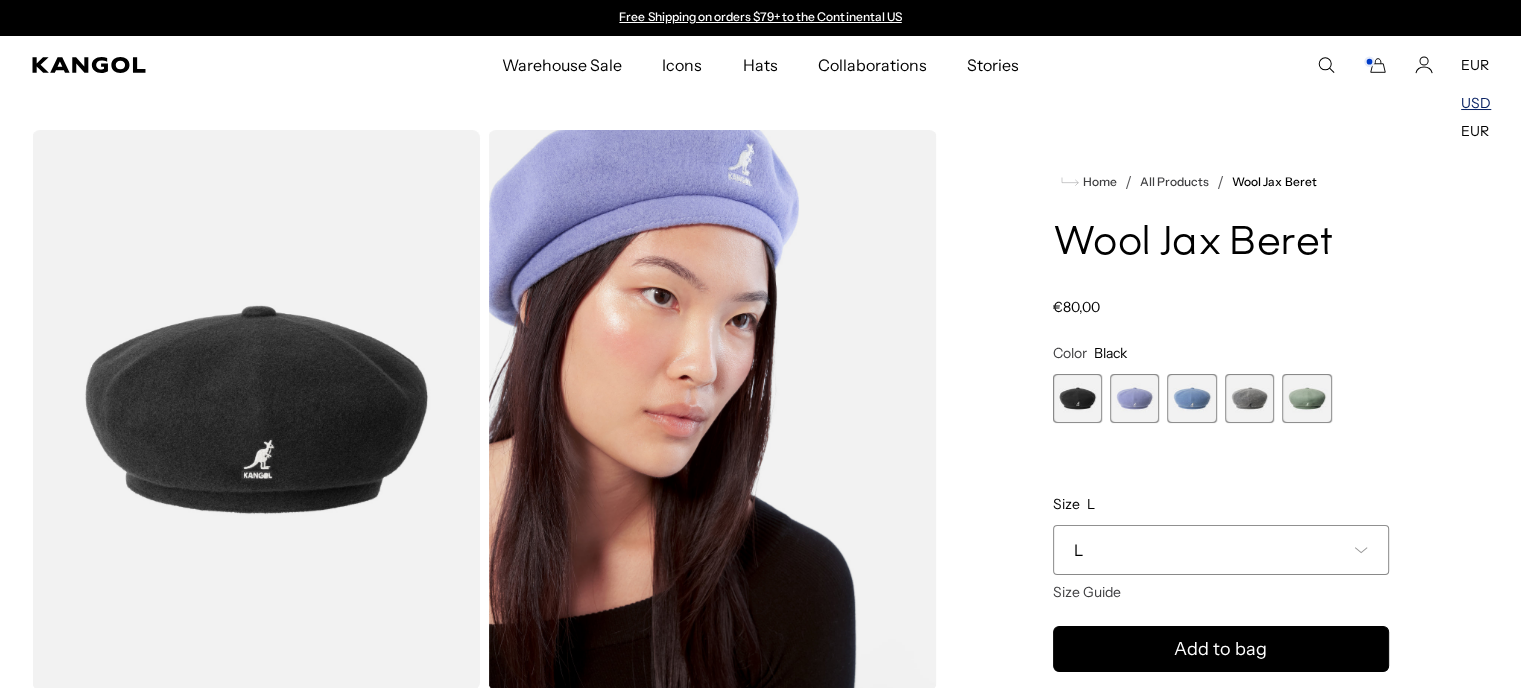 click on "USD" at bounding box center [1476, 103] 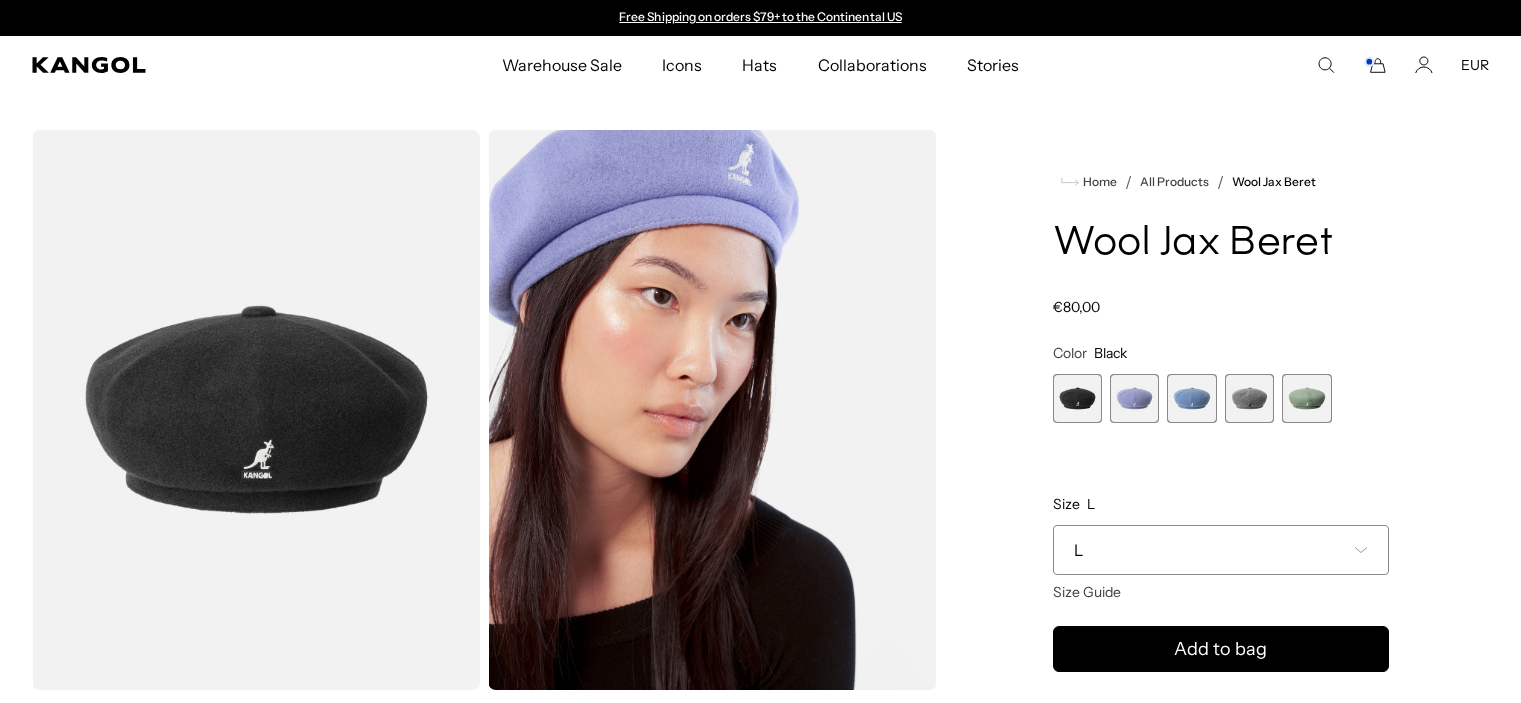 scroll, scrollTop: 0, scrollLeft: 0, axis: both 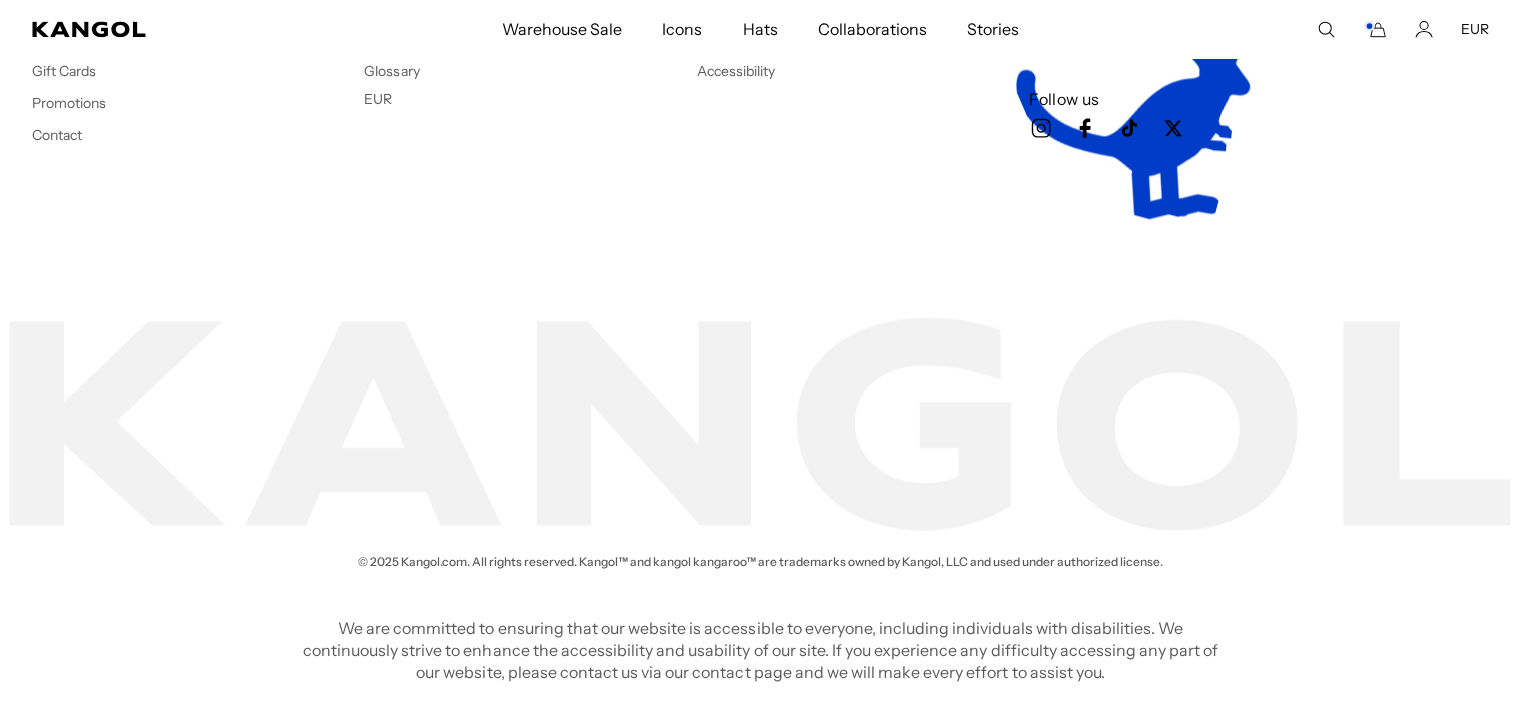 click on "EUR" at bounding box center [378, 99] 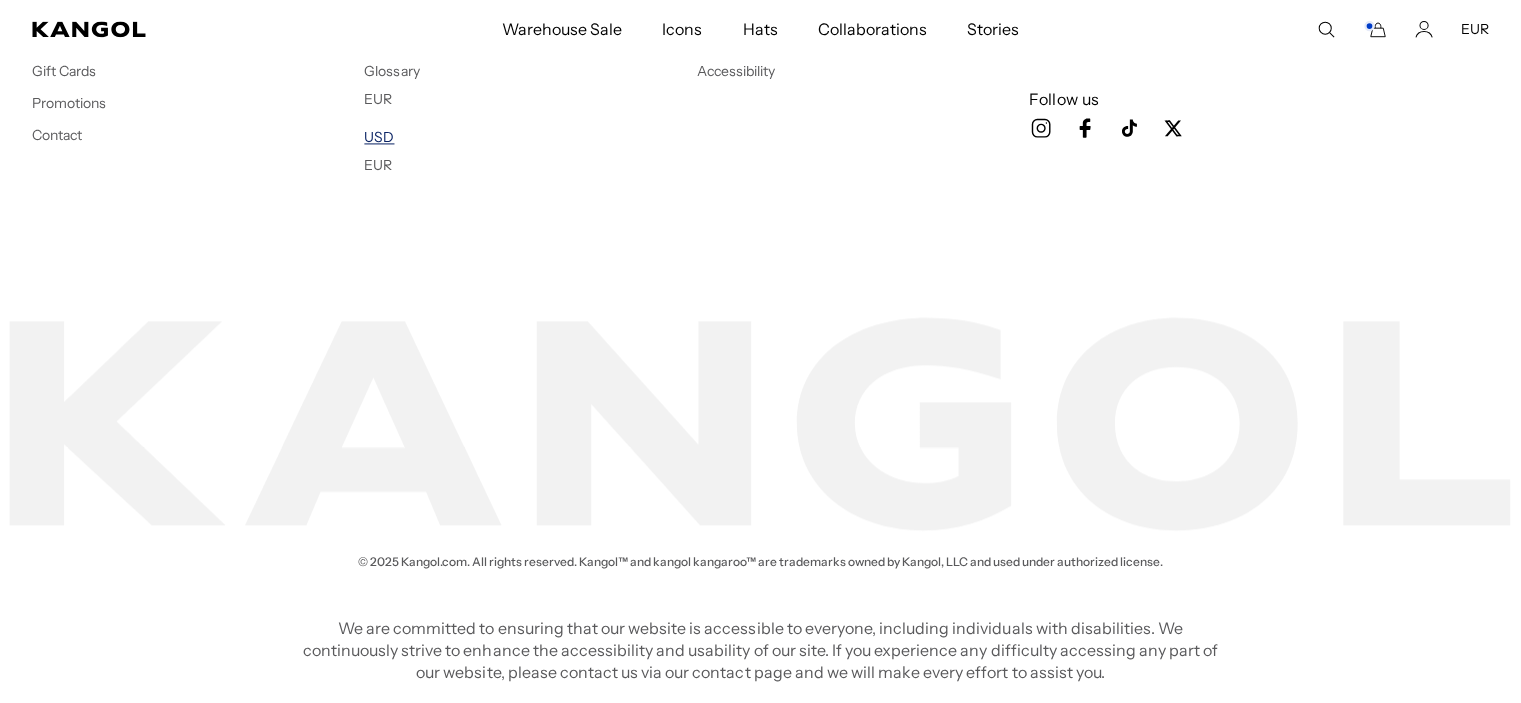 click on "USD" at bounding box center [379, 137] 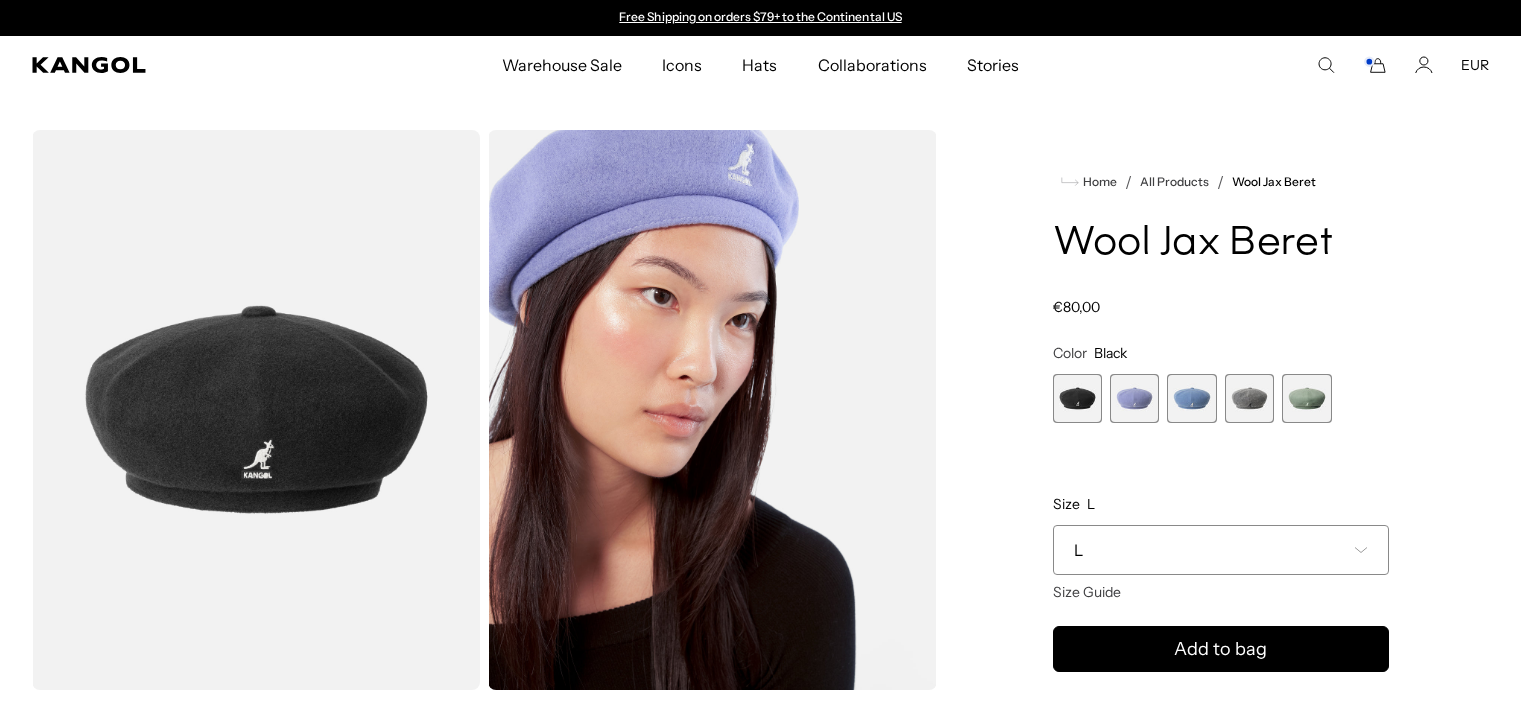 scroll, scrollTop: 0, scrollLeft: 0, axis: both 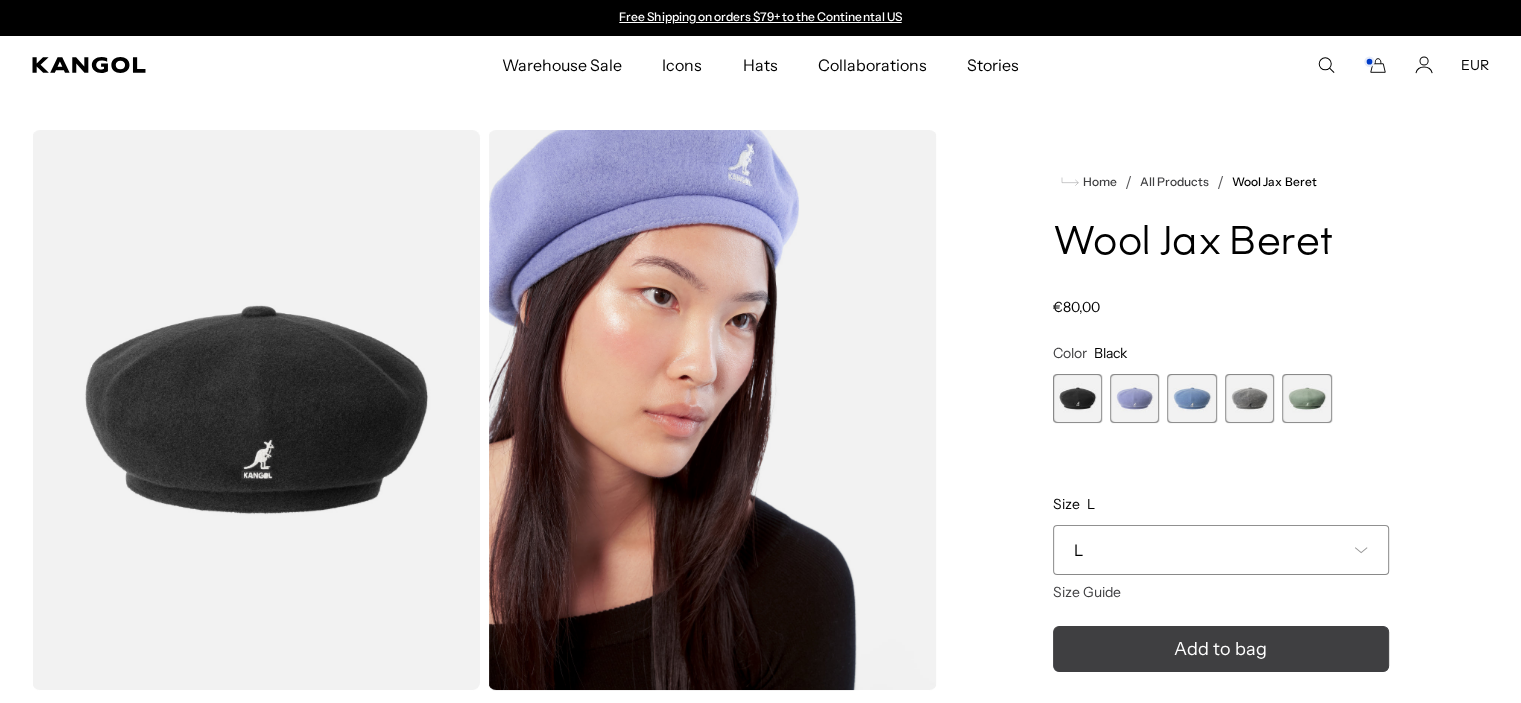 click 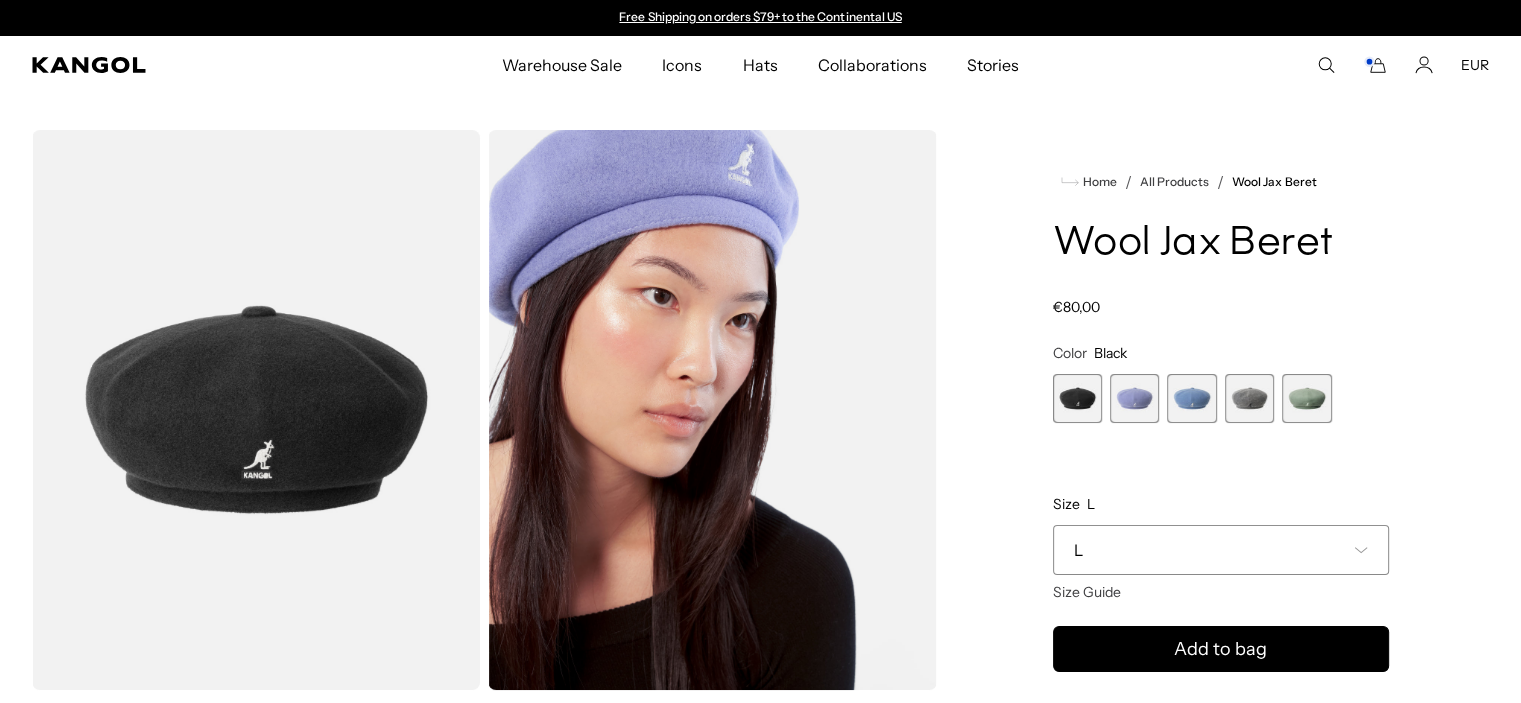 scroll, scrollTop: 0, scrollLeft: 0, axis: both 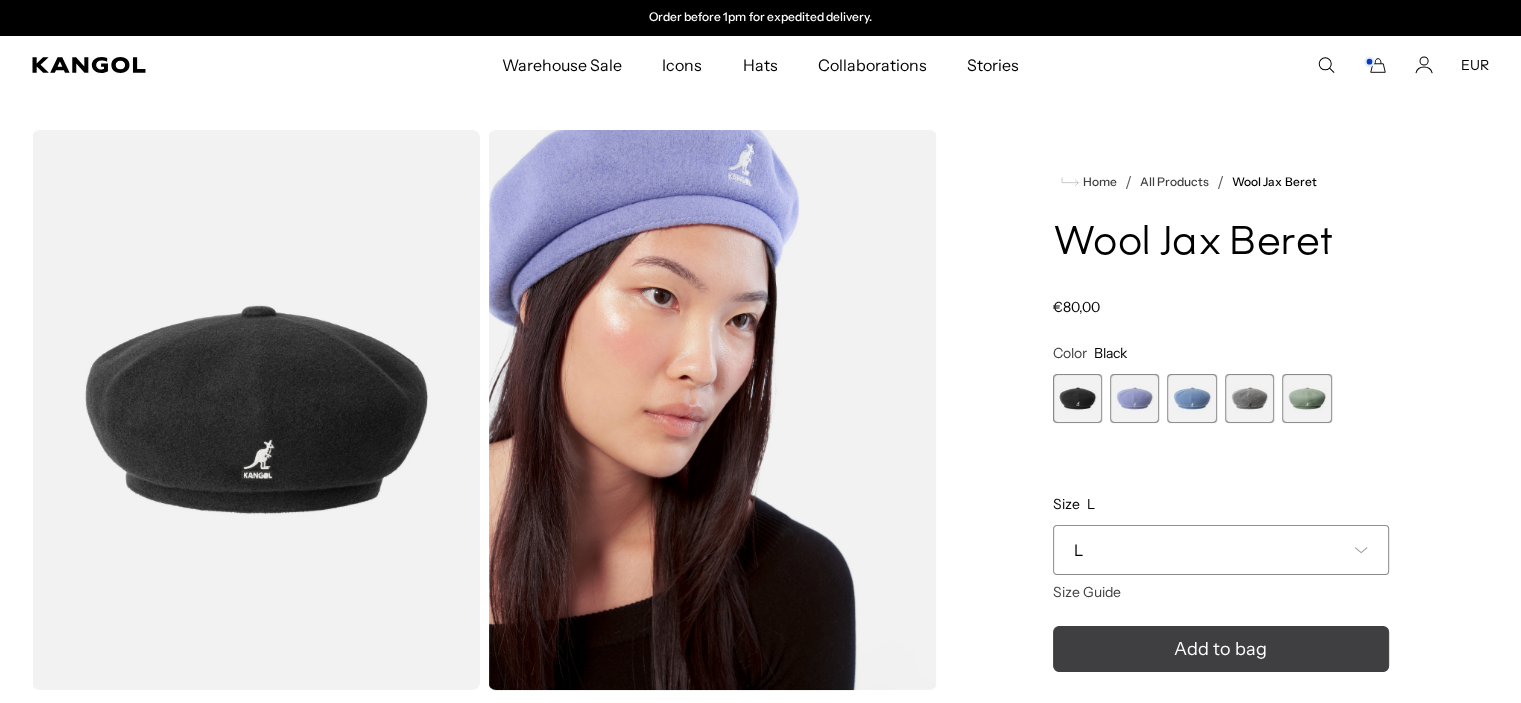 click 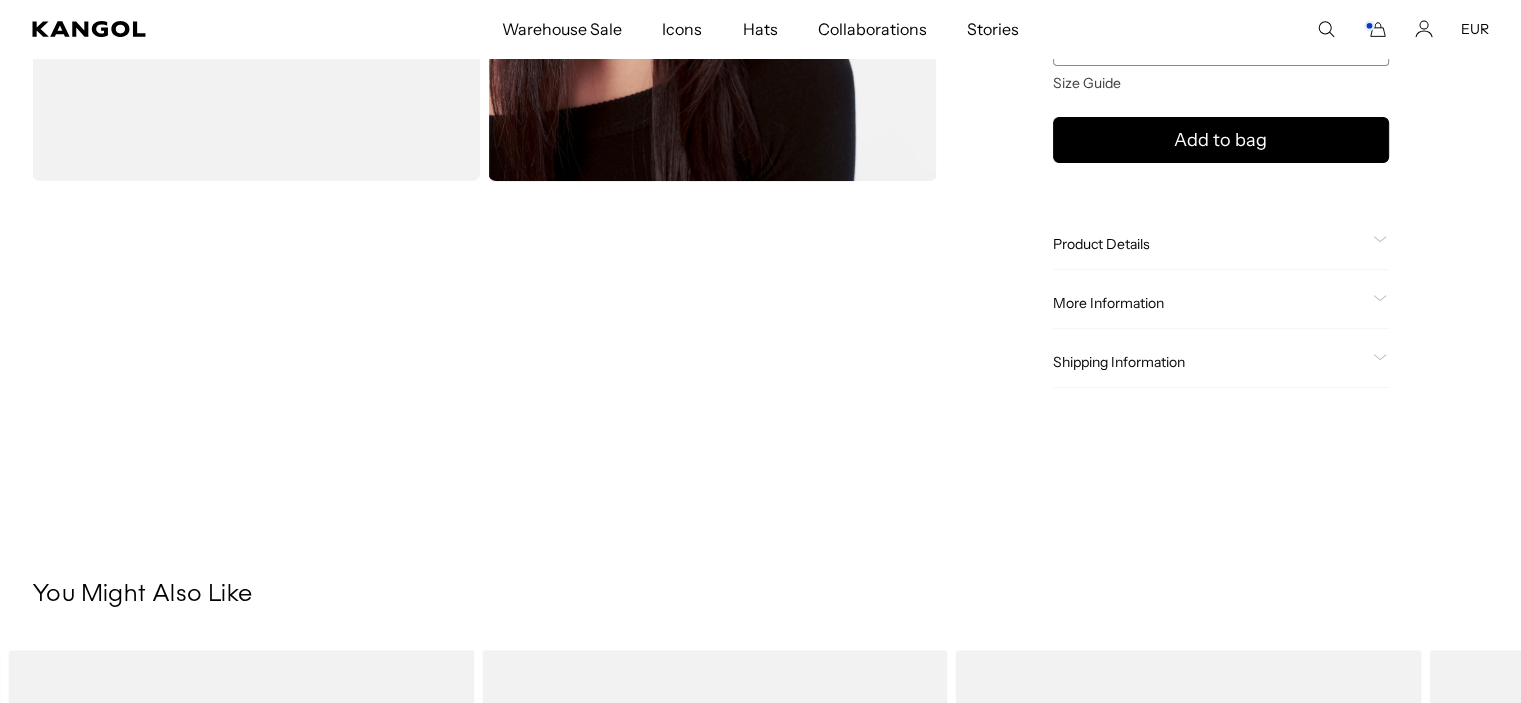 scroll, scrollTop: 600, scrollLeft: 0, axis: vertical 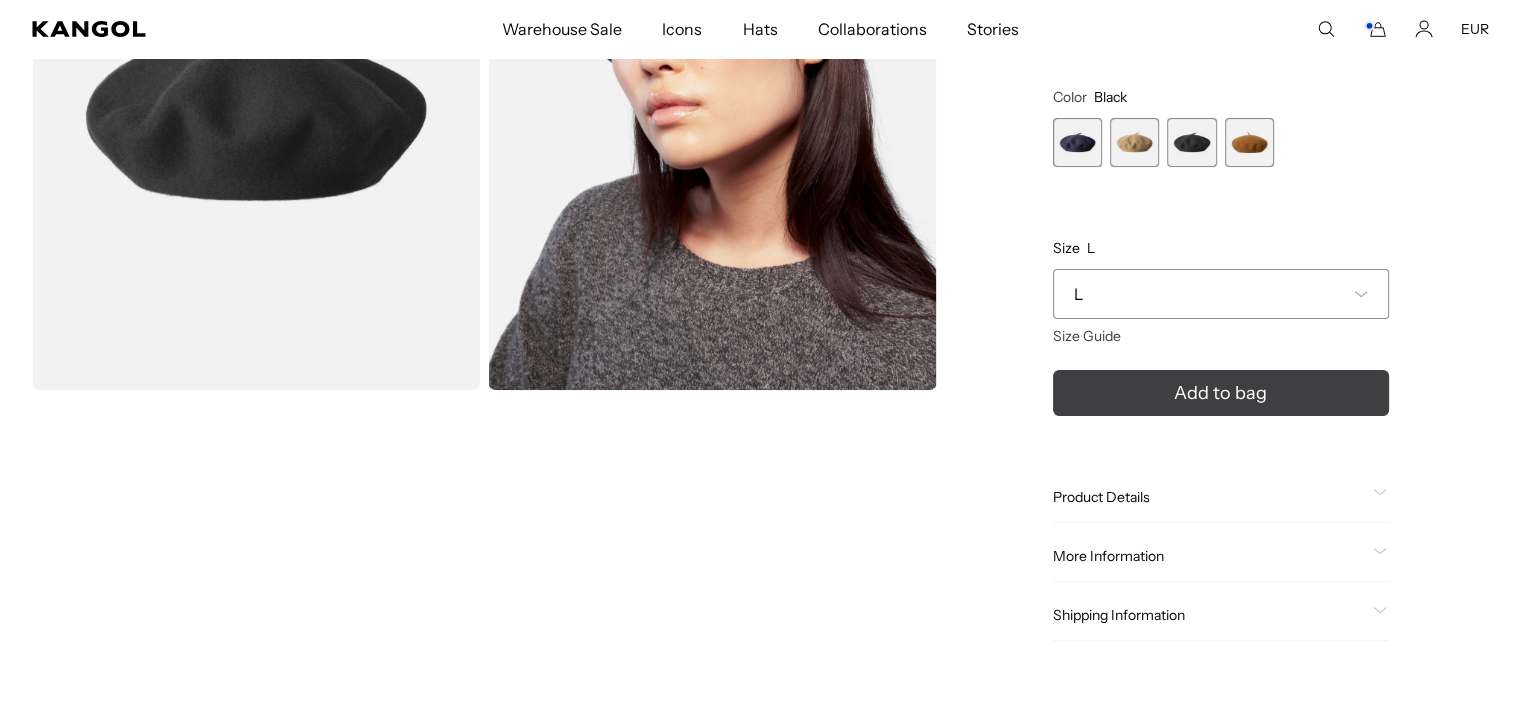click on "Add to bag" at bounding box center [1220, 393] 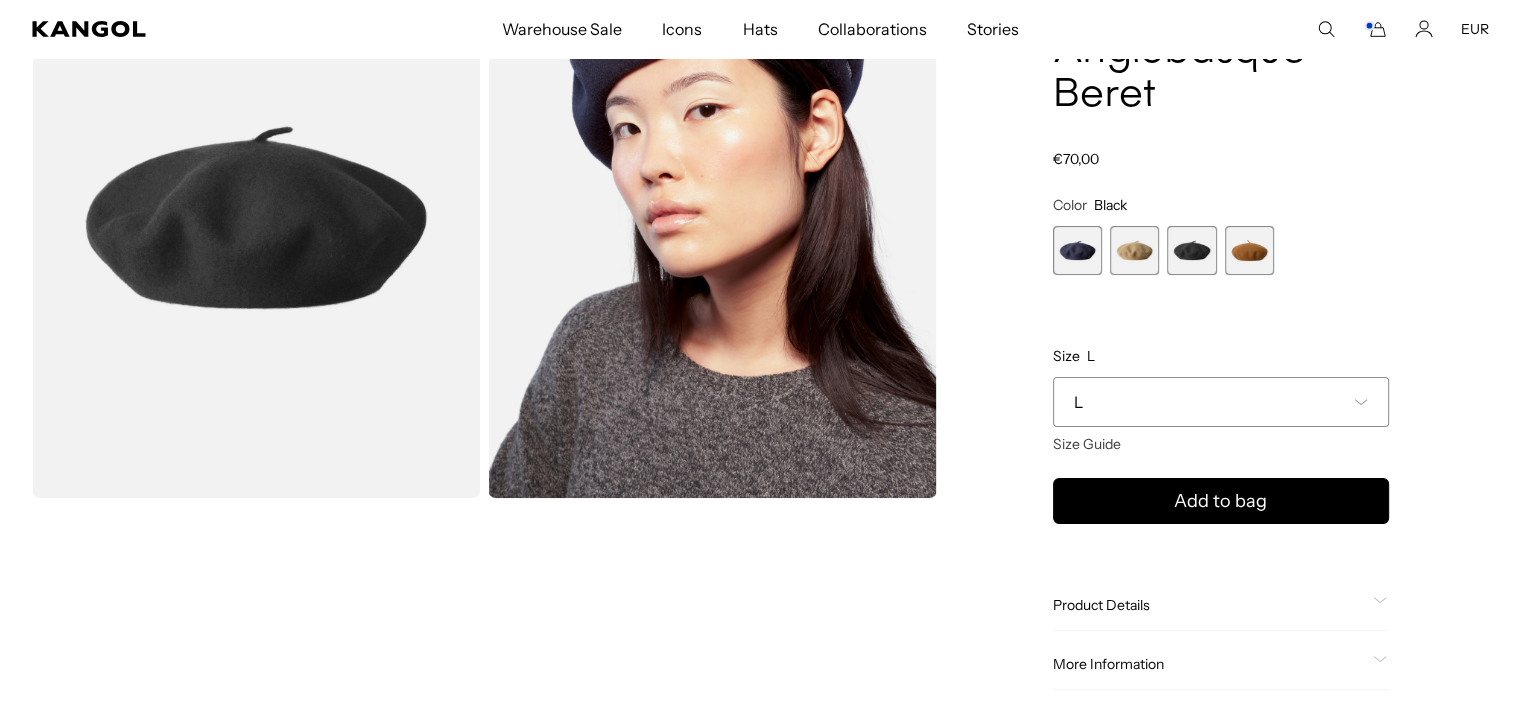 scroll, scrollTop: 0, scrollLeft: 0, axis: both 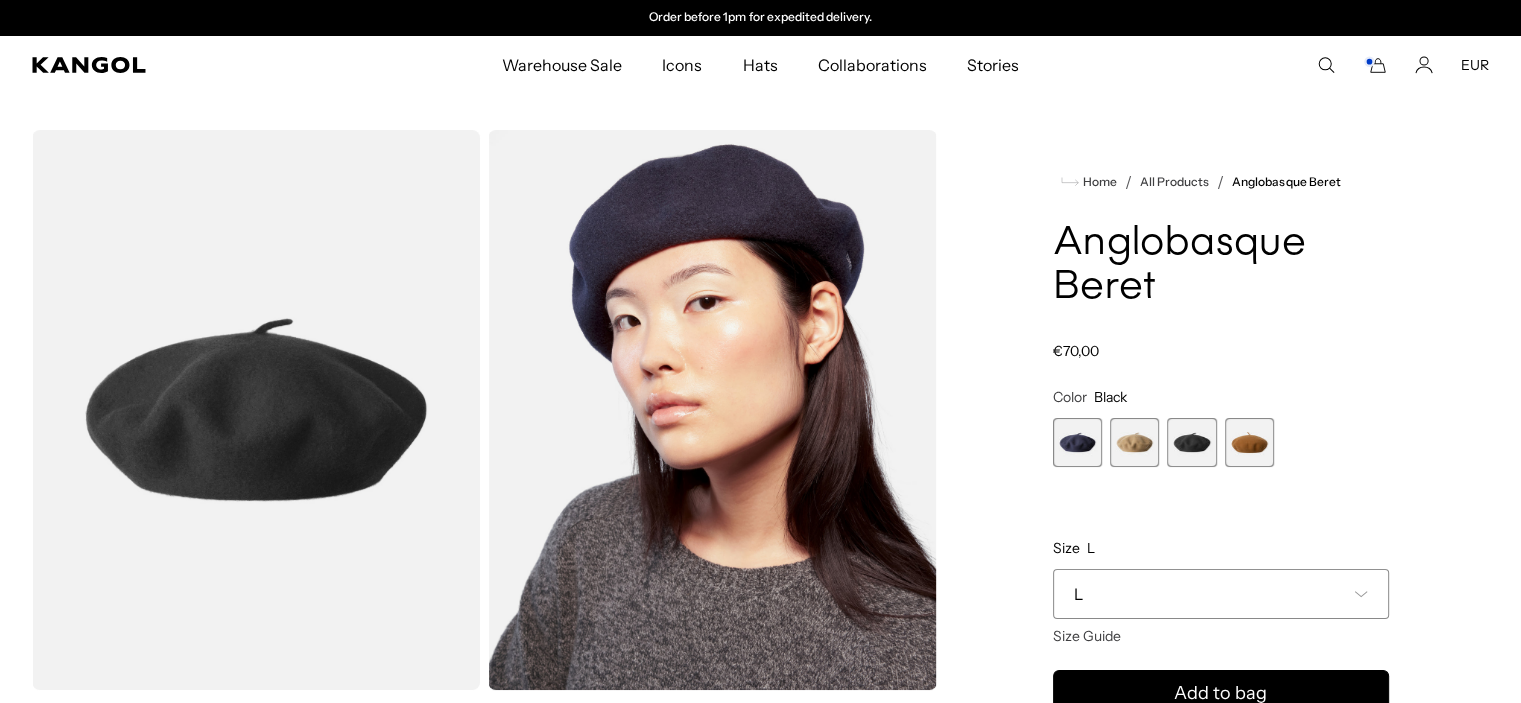 click 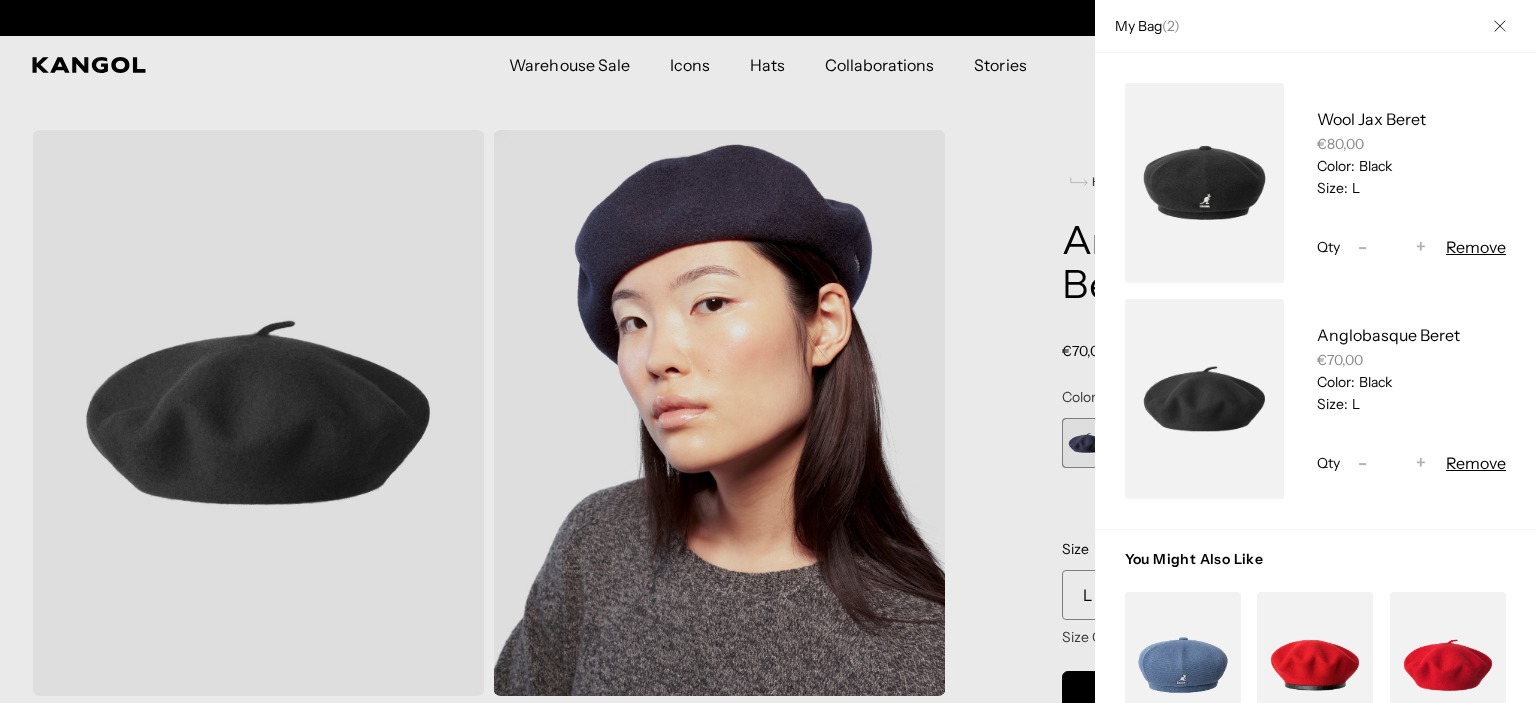 scroll, scrollTop: 0, scrollLeft: 0, axis: both 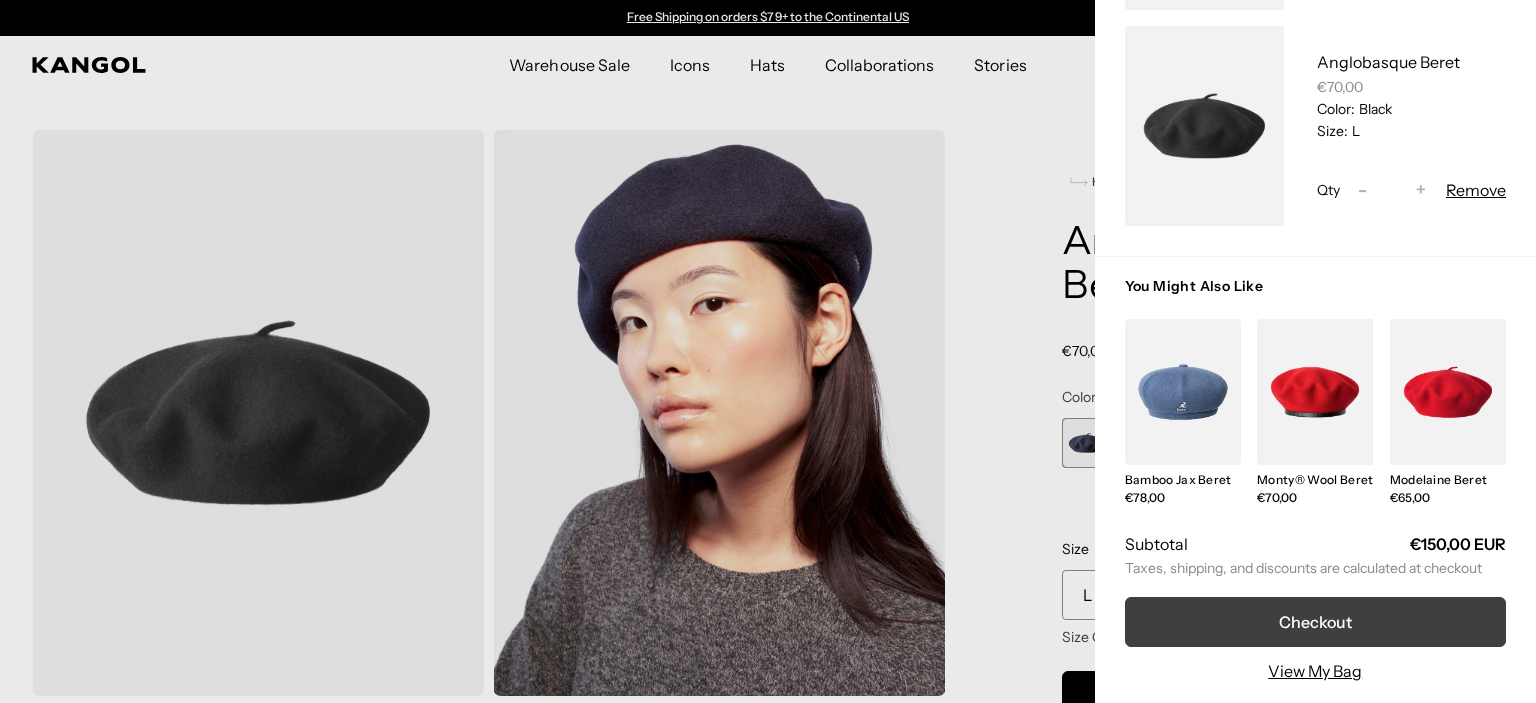 click on "Checkout" at bounding box center (1315, 622) 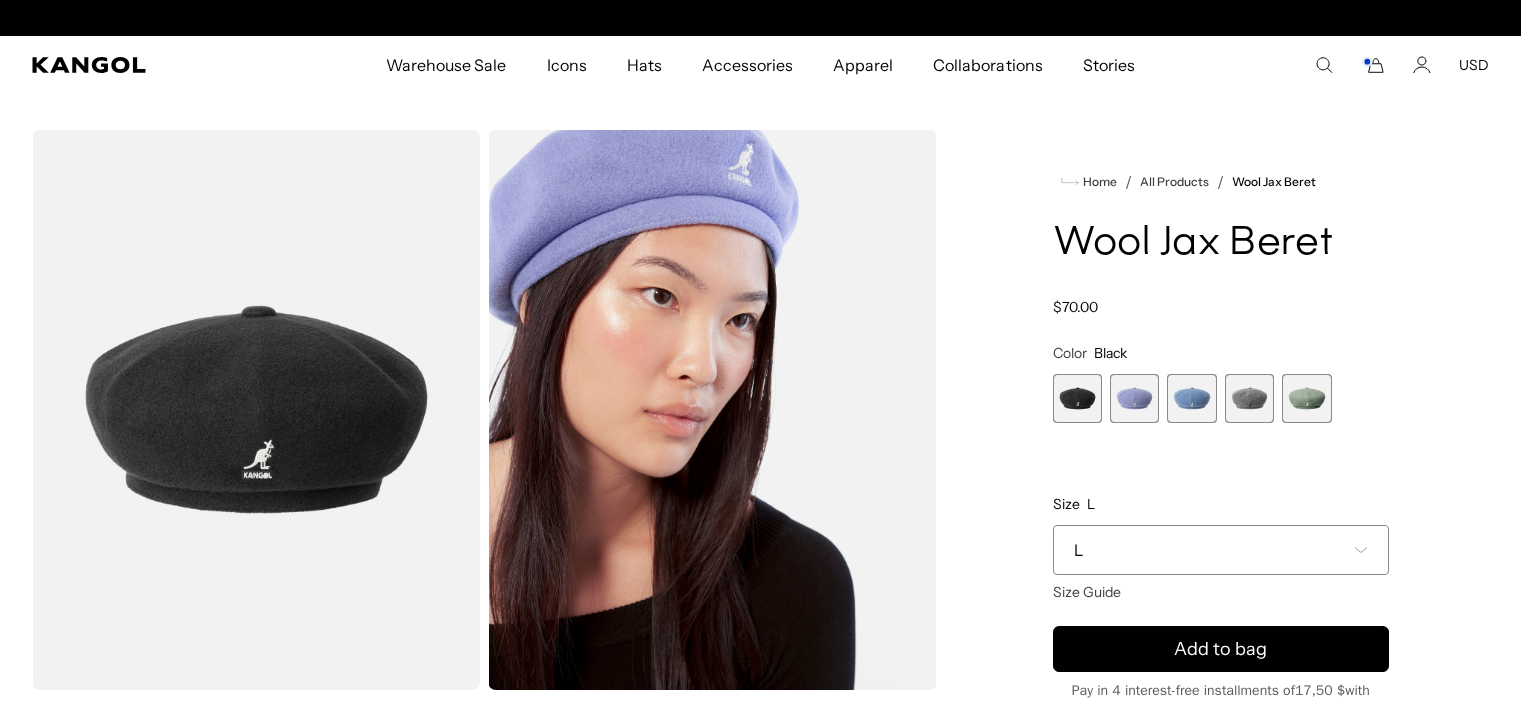 scroll, scrollTop: 0, scrollLeft: 0, axis: both 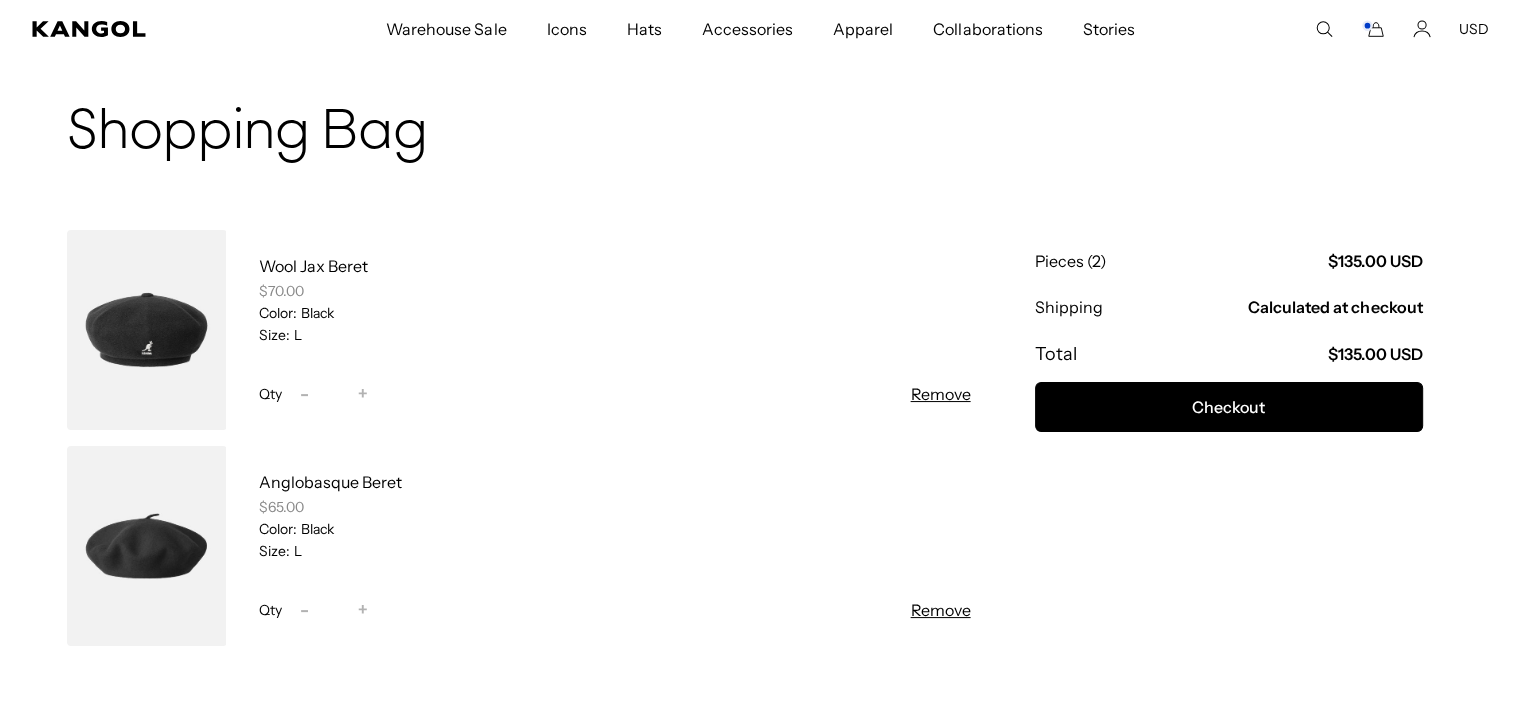 click on "Remove" at bounding box center (941, 610) 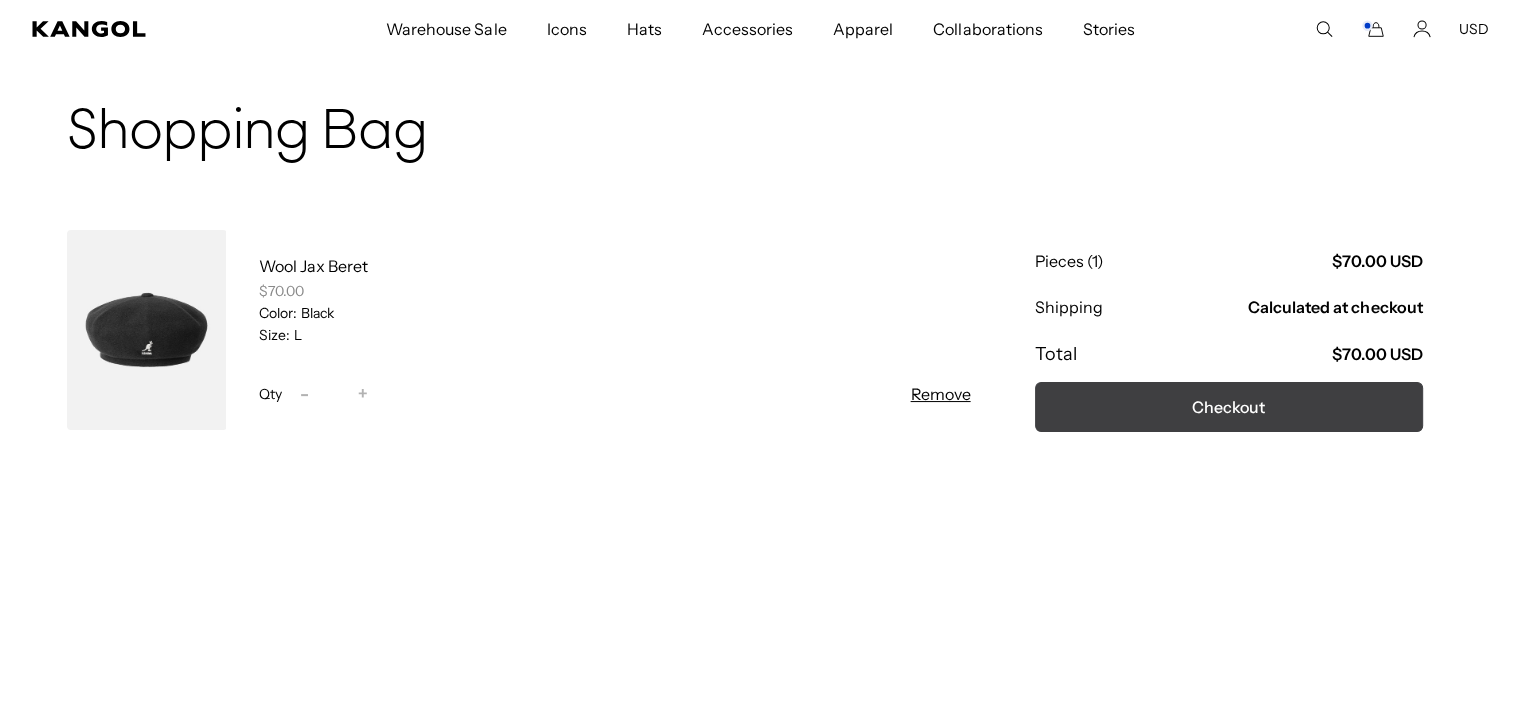 click on "Checkout" at bounding box center [1229, 407] 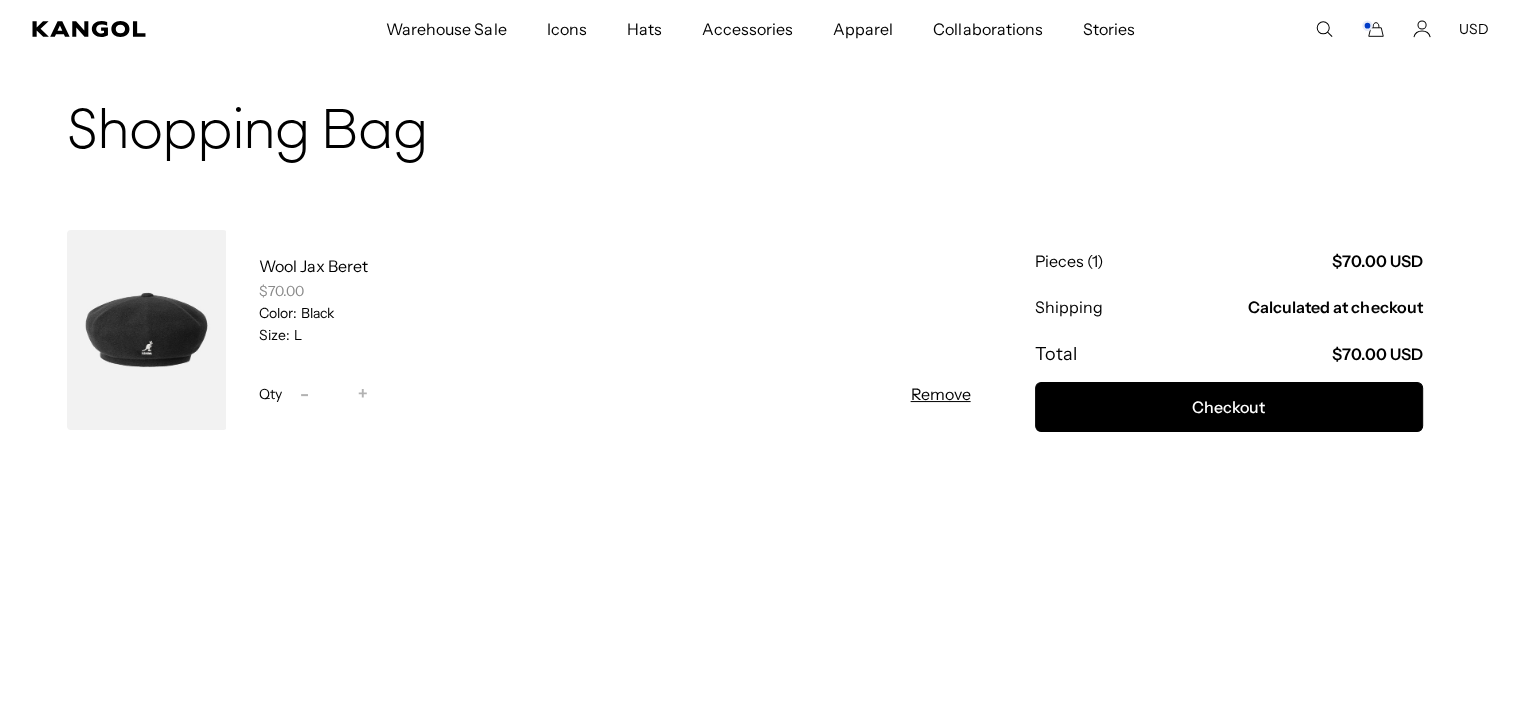 scroll, scrollTop: 0, scrollLeft: 0, axis: both 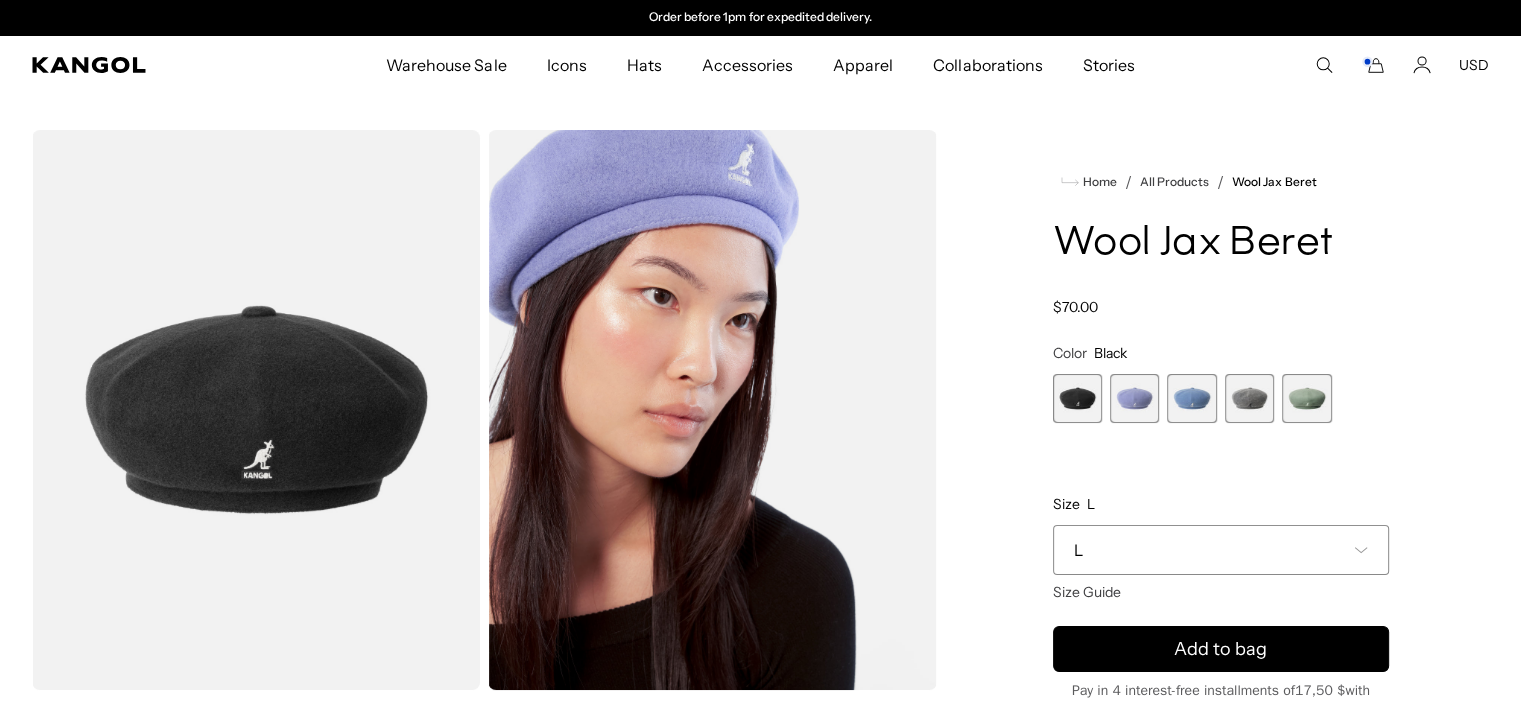 click on "Home
/
All Products
/
Wool Jax Beret
Wool Jax Beret
Regular price
$70.00
Regular price
Sale price
$70.00
Color
Black
Previous
Next
Black
Variant sold out or unavailable
Iced Lilac
Variant sold out or unavailable" at bounding box center [1221, 544] 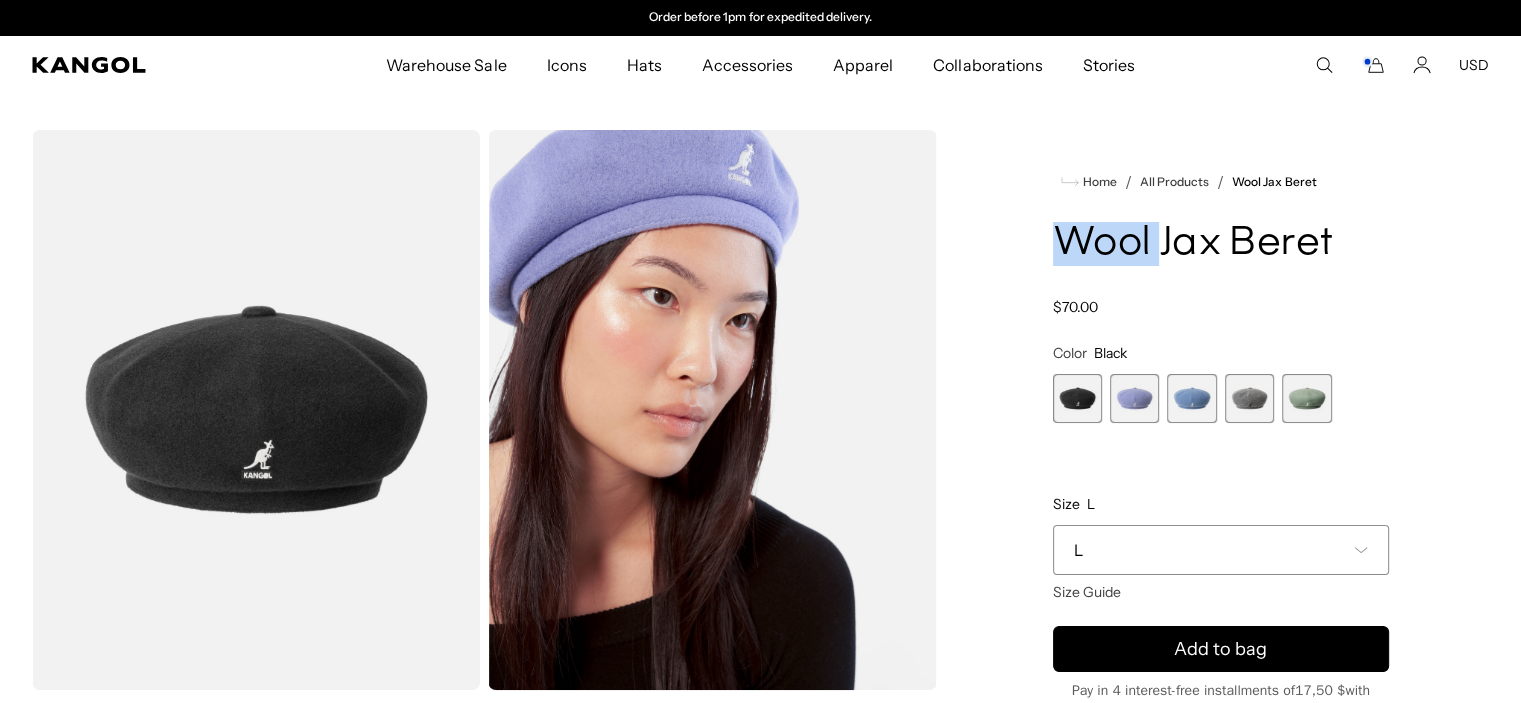click on "Home
/
All Products
/
Wool Jax Beret
Wool Jax Beret
Regular price
$70.00
Regular price
Sale price
$70.00
Color
Black
Previous
Next
Black
Variant sold out or unavailable
Iced Lilac
Variant sold out or unavailable" at bounding box center (1221, 544) 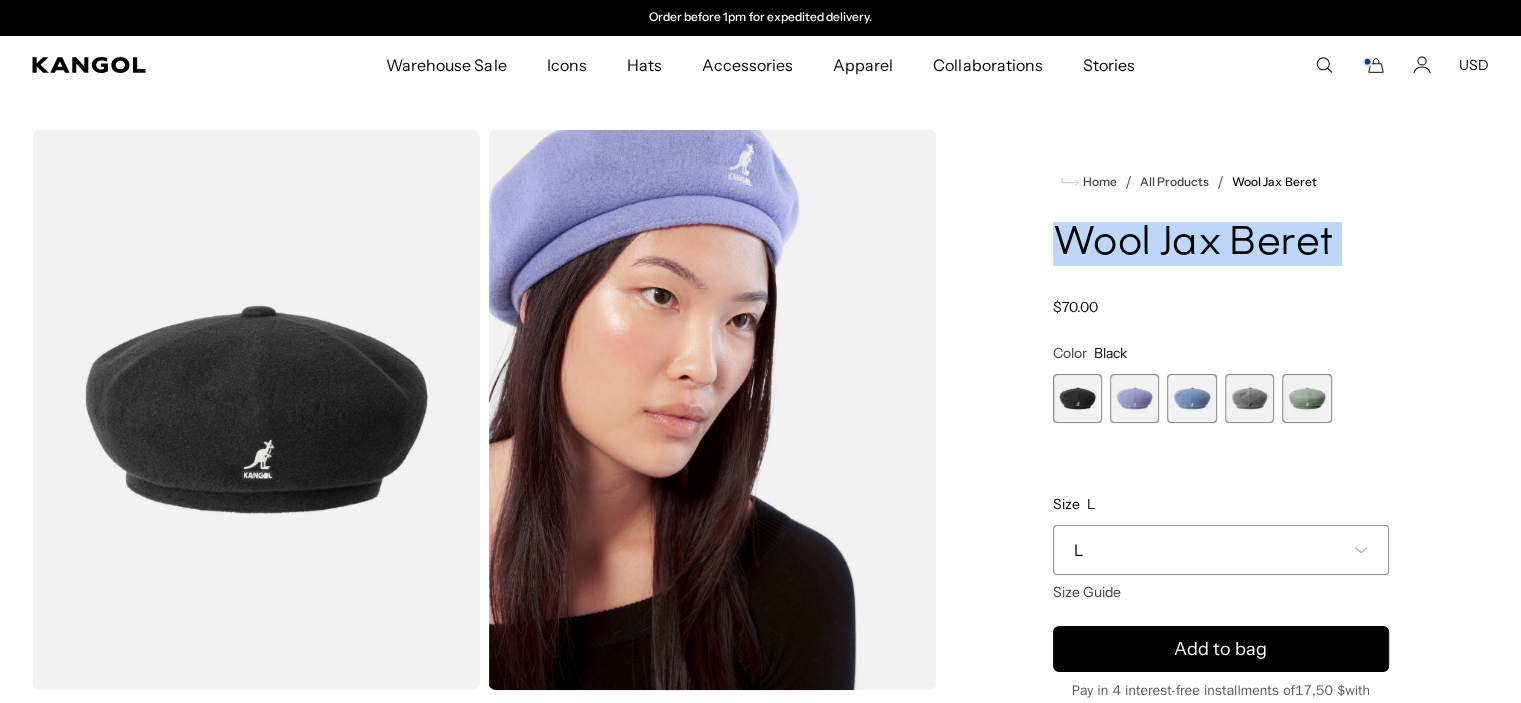 click on "Wool Jax Beret" at bounding box center [1221, 244] 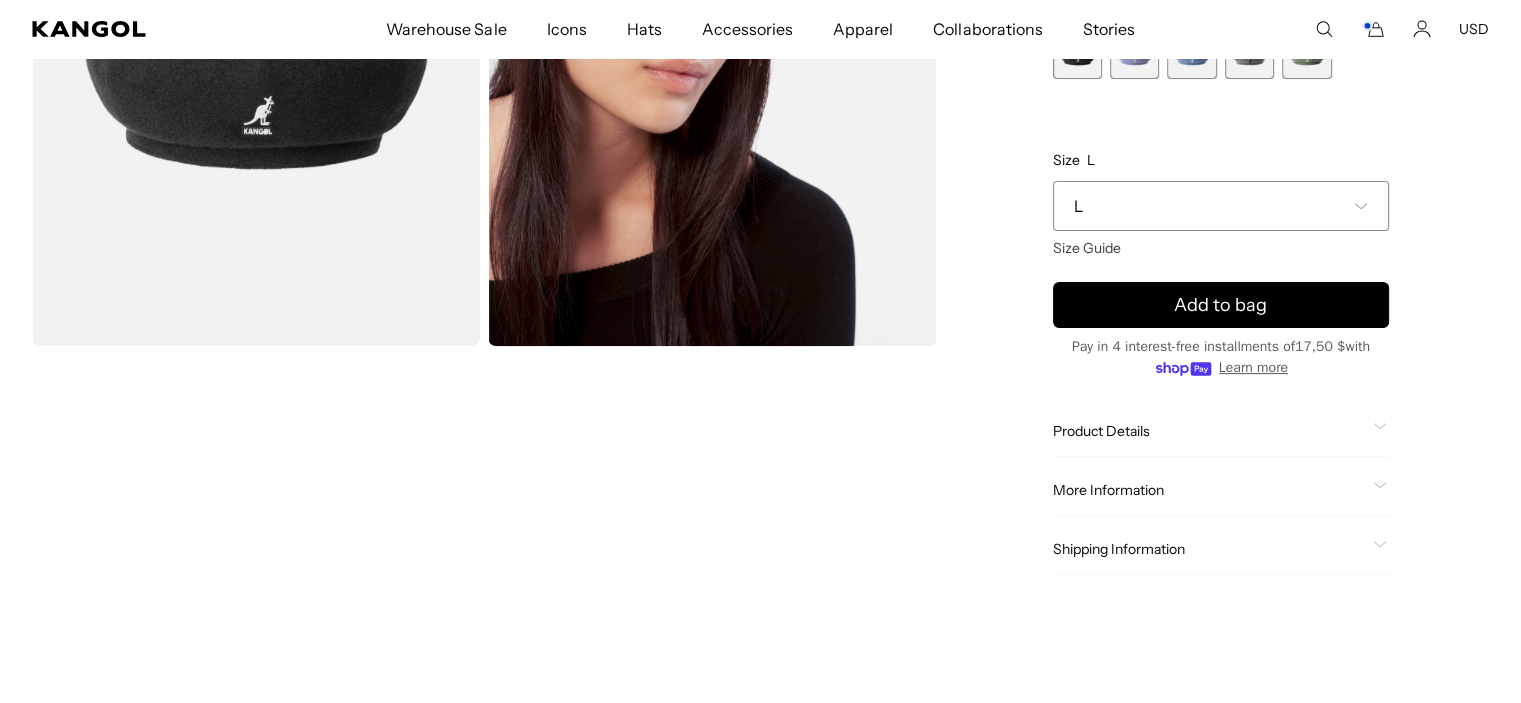 scroll, scrollTop: 400, scrollLeft: 0, axis: vertical 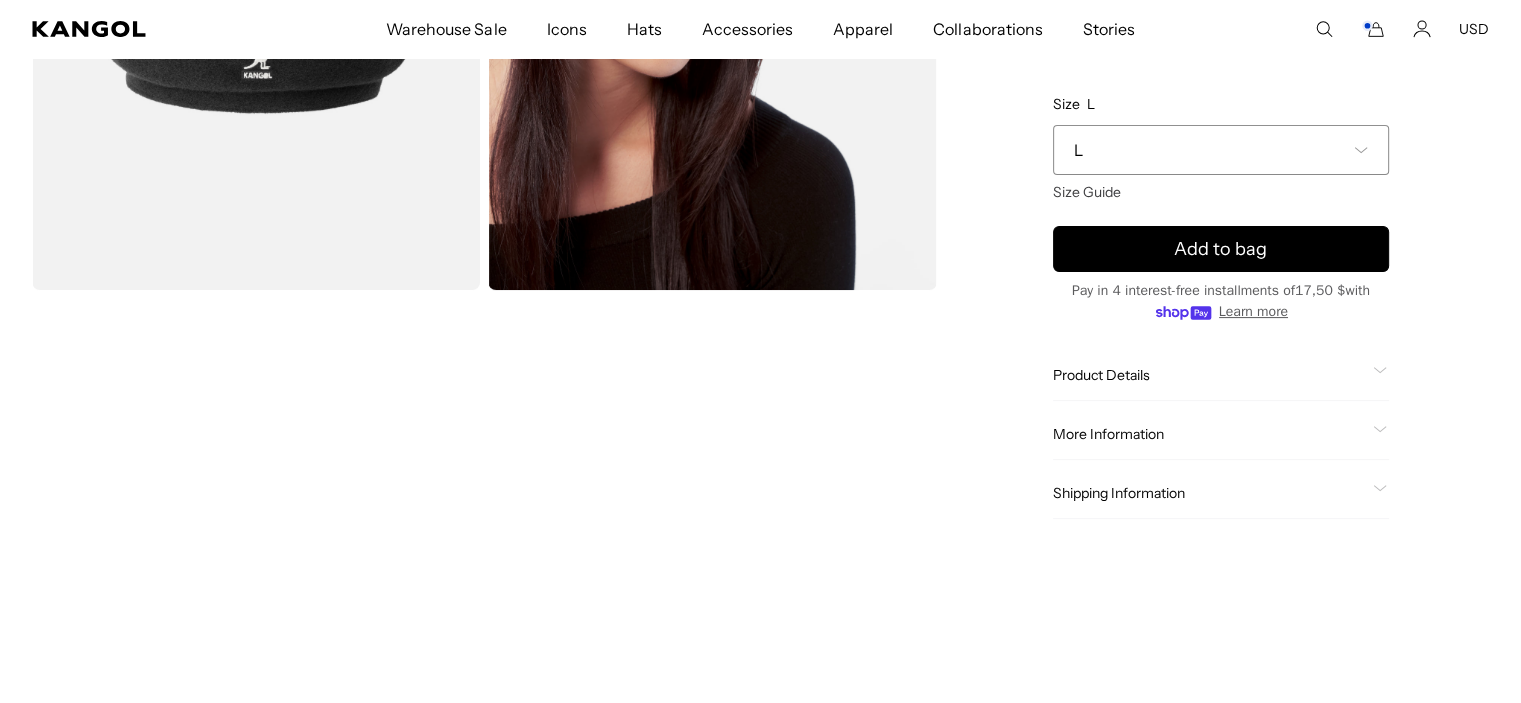 click on "Product Details
The Wool Jax Beret was created by removing the bill off of the iconic Wool Spitfire.  It has blocked impressions creating 8 quartered panels on the crown with a fillet at the base. The volume of the beret means that it can be styled in multiple ways. It can also be worn with the Kangaroo logo at the front or the back.  Complete with wool button at top." 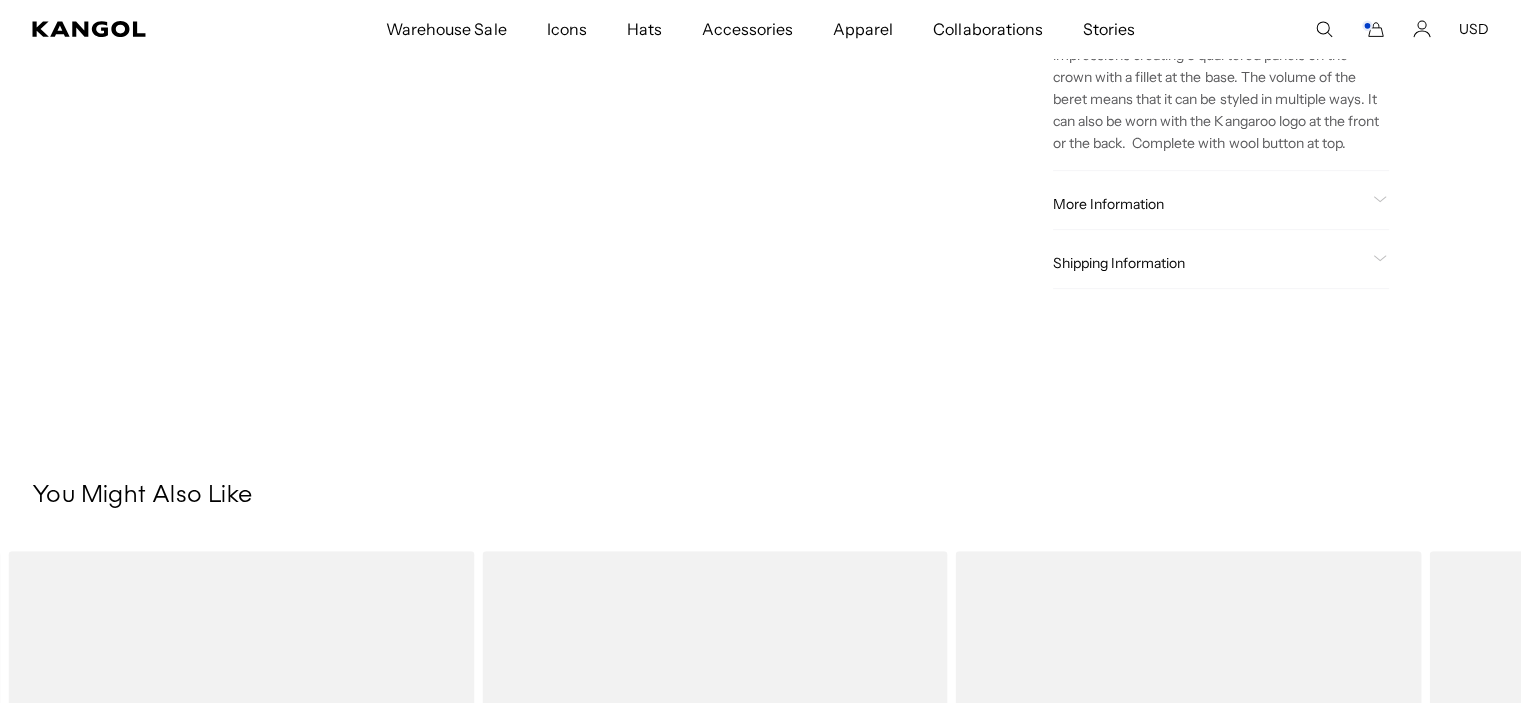scroll, scrollTop: 300, scrollLeft: 0, axis: vertical 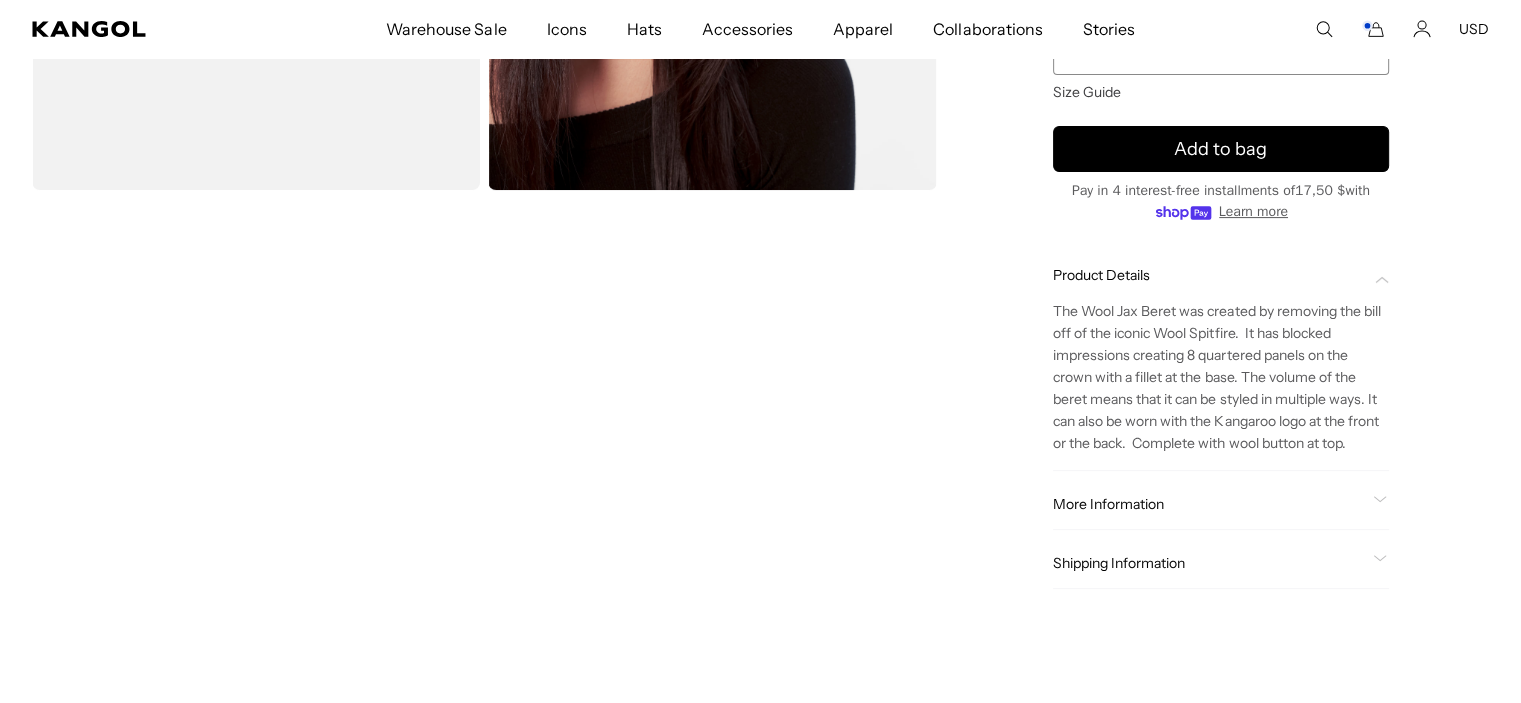 click on "More Information" 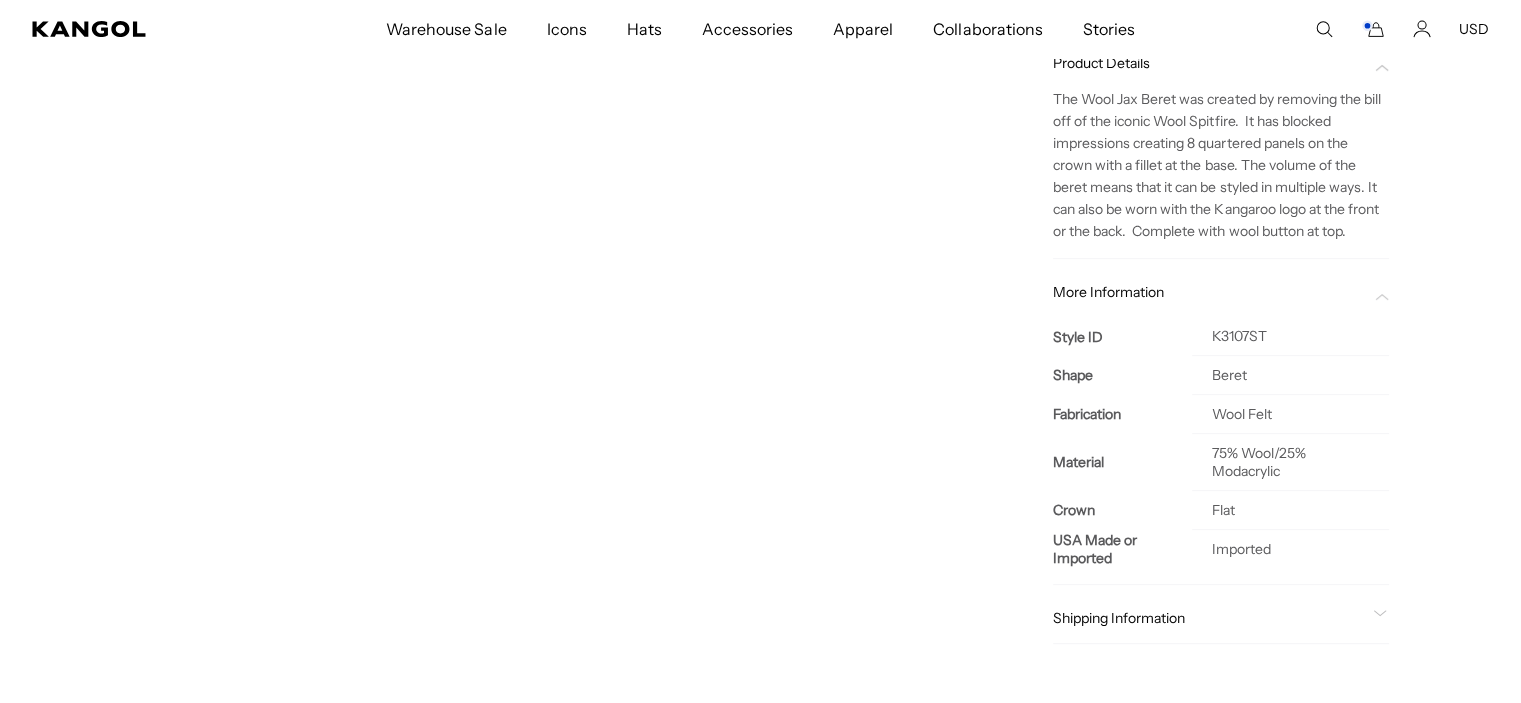 scroll, scrollTop: 800, scrollLeft: 0, axis: vertical 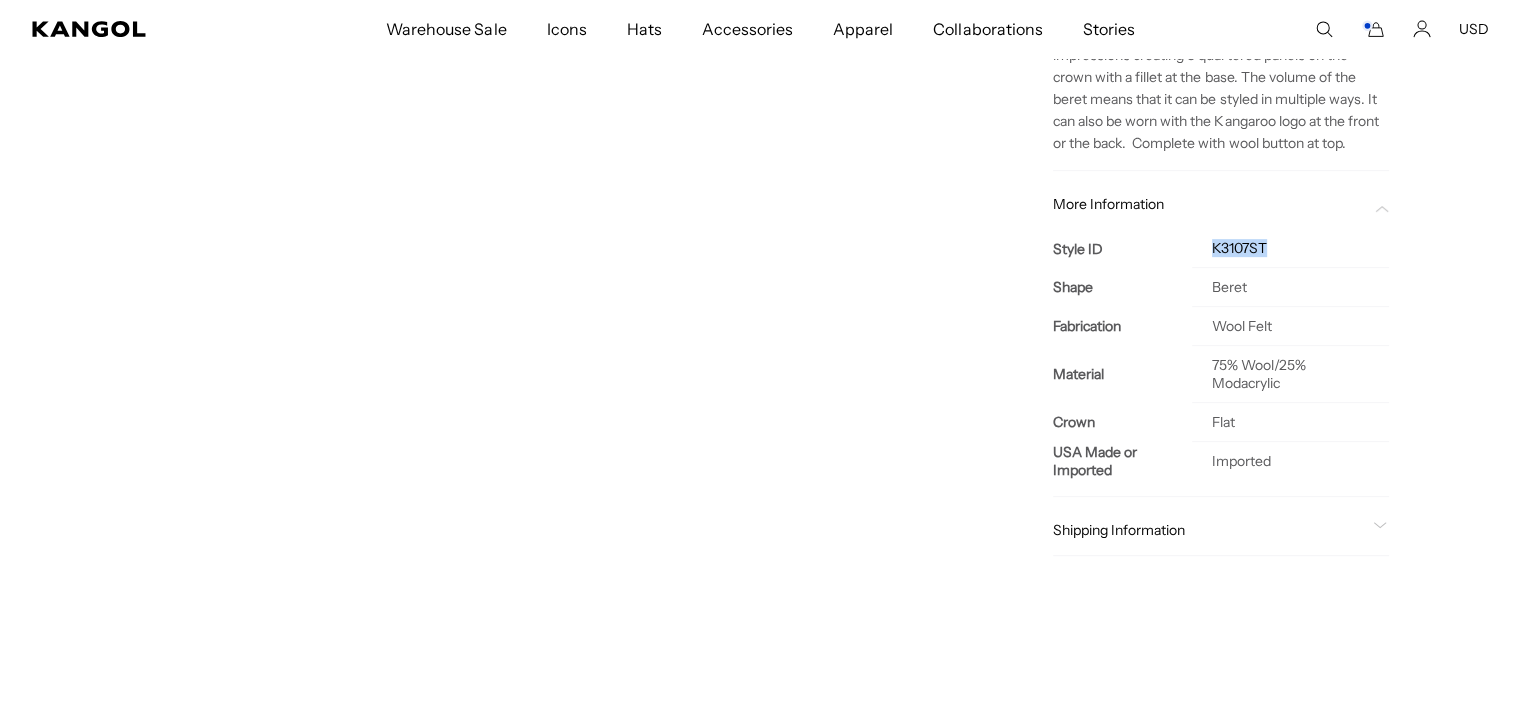 drag, startPoint x: 1272, startPoint y: 243, endPoint x: 1206, endPoint y: 249, distance: 66.27216 